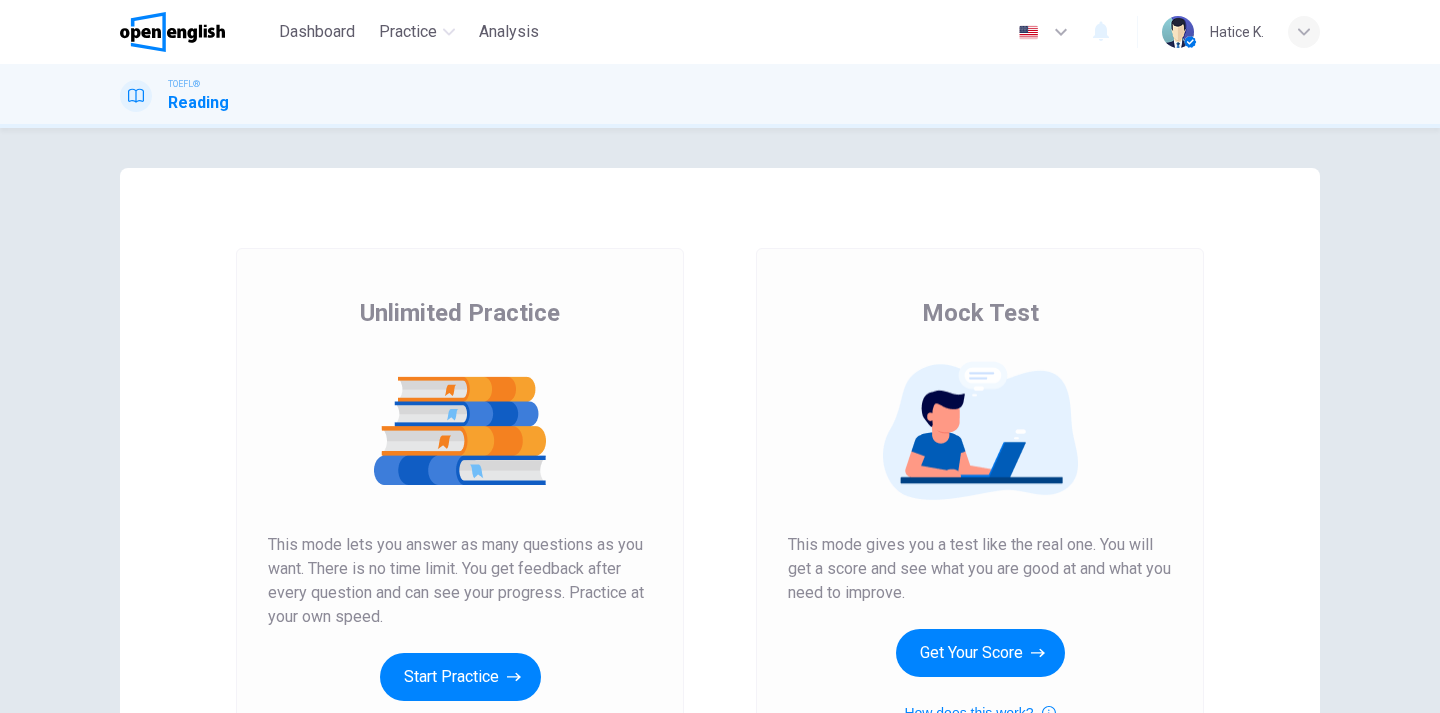 scroll, scrollTop: 0, scrollLeft: 0, axis: both 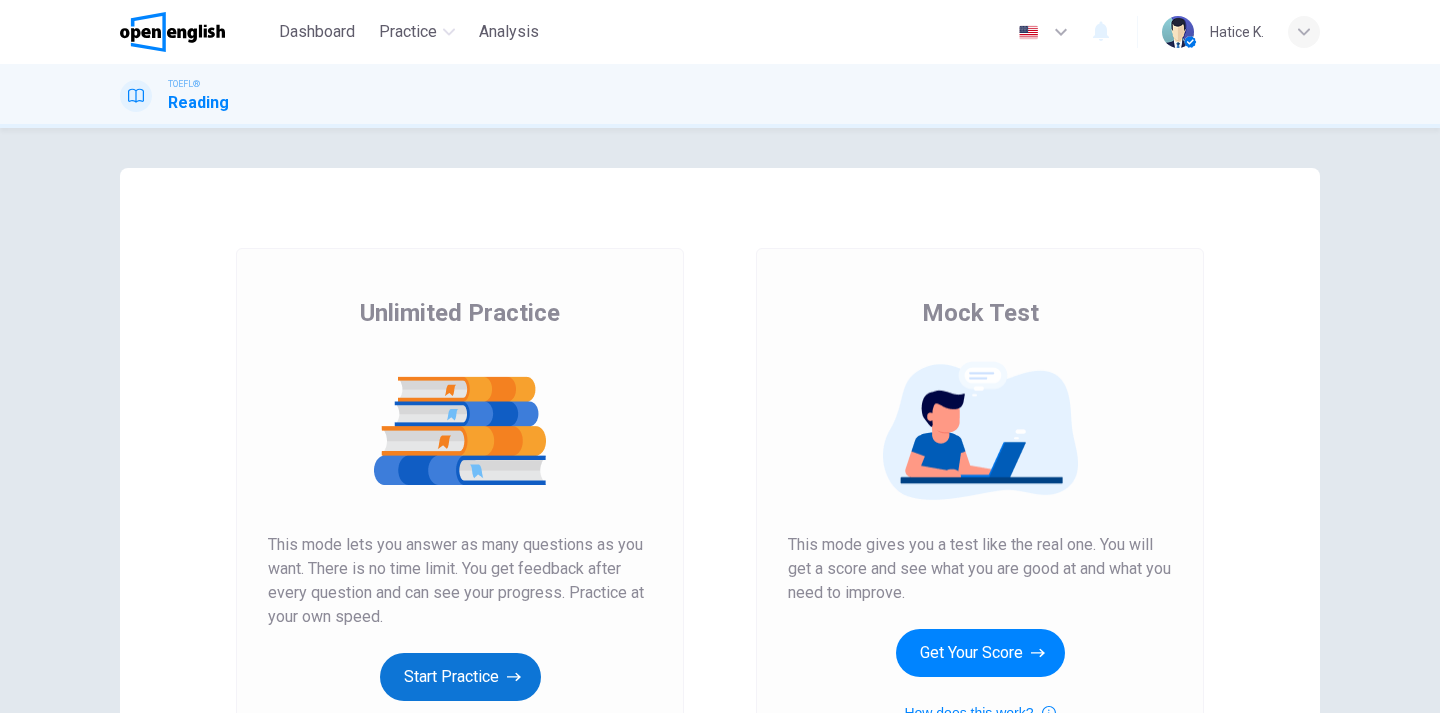 click on "Start Practice" at bounding box center [460, 677] 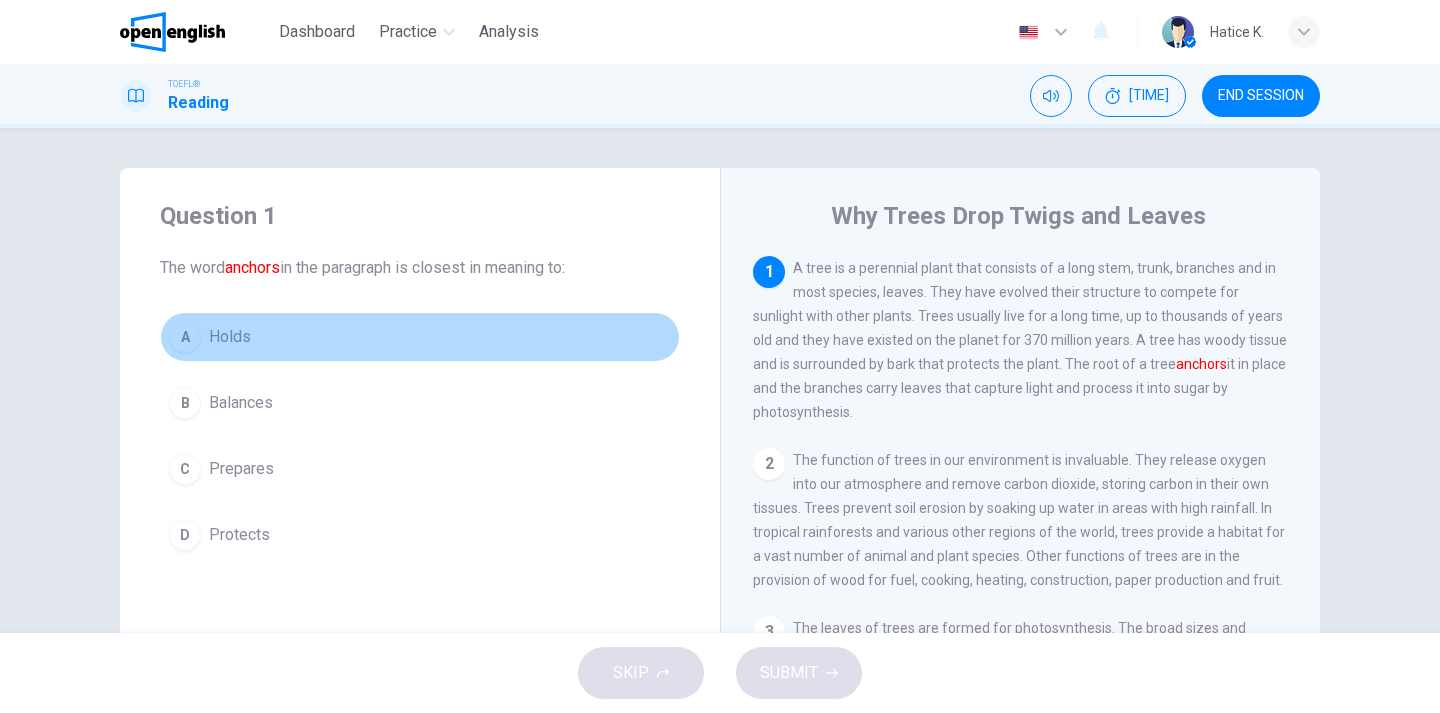 click on "A" at bounding box center [185, 337] 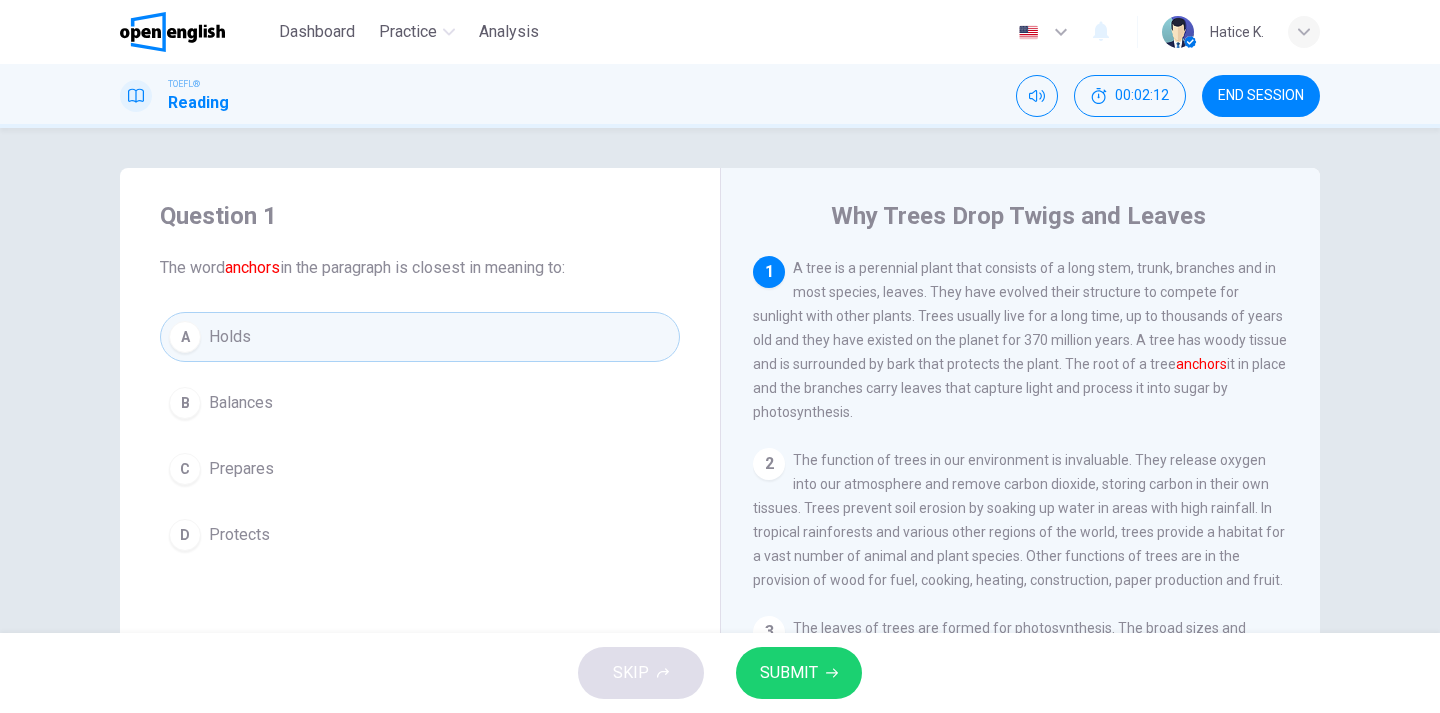 click on "SUBMIT" at bounding box center (789, 673) 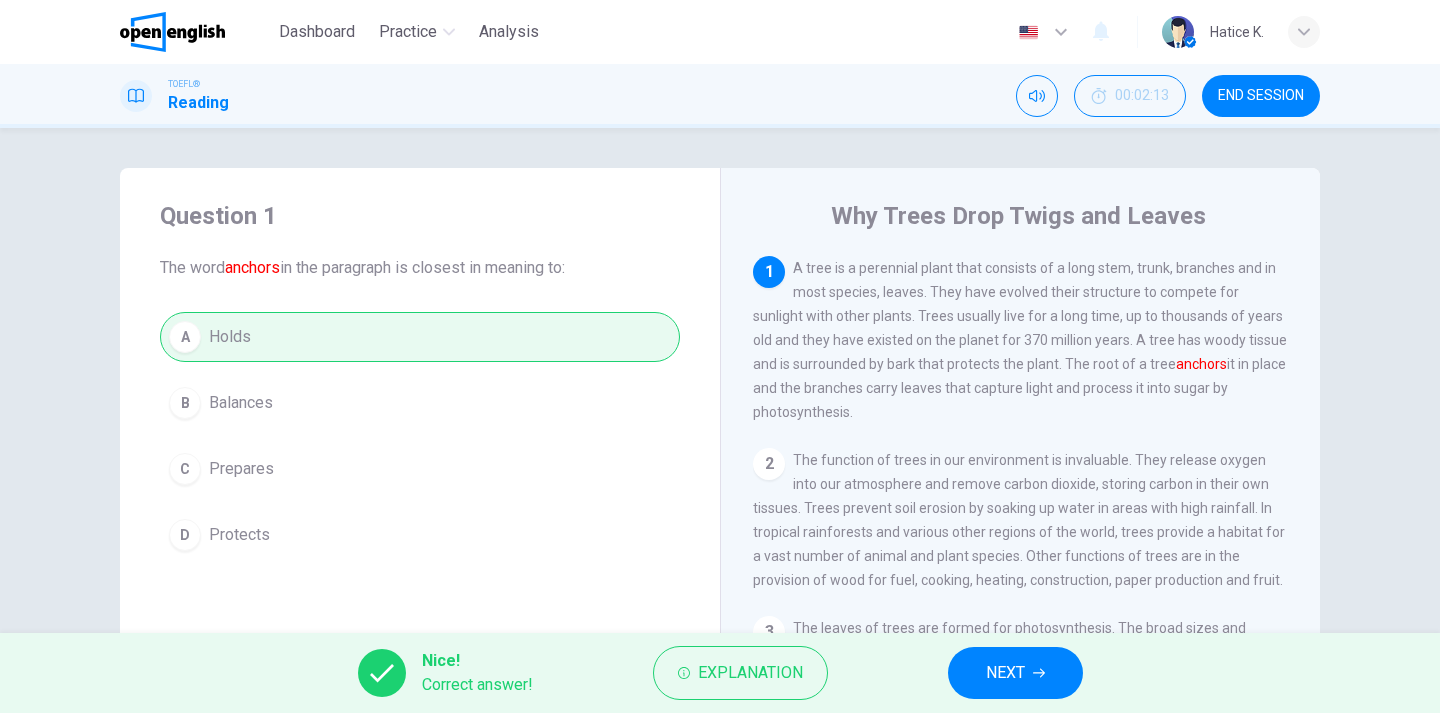 click on "NEXT" at bounding box center (1015, 673) 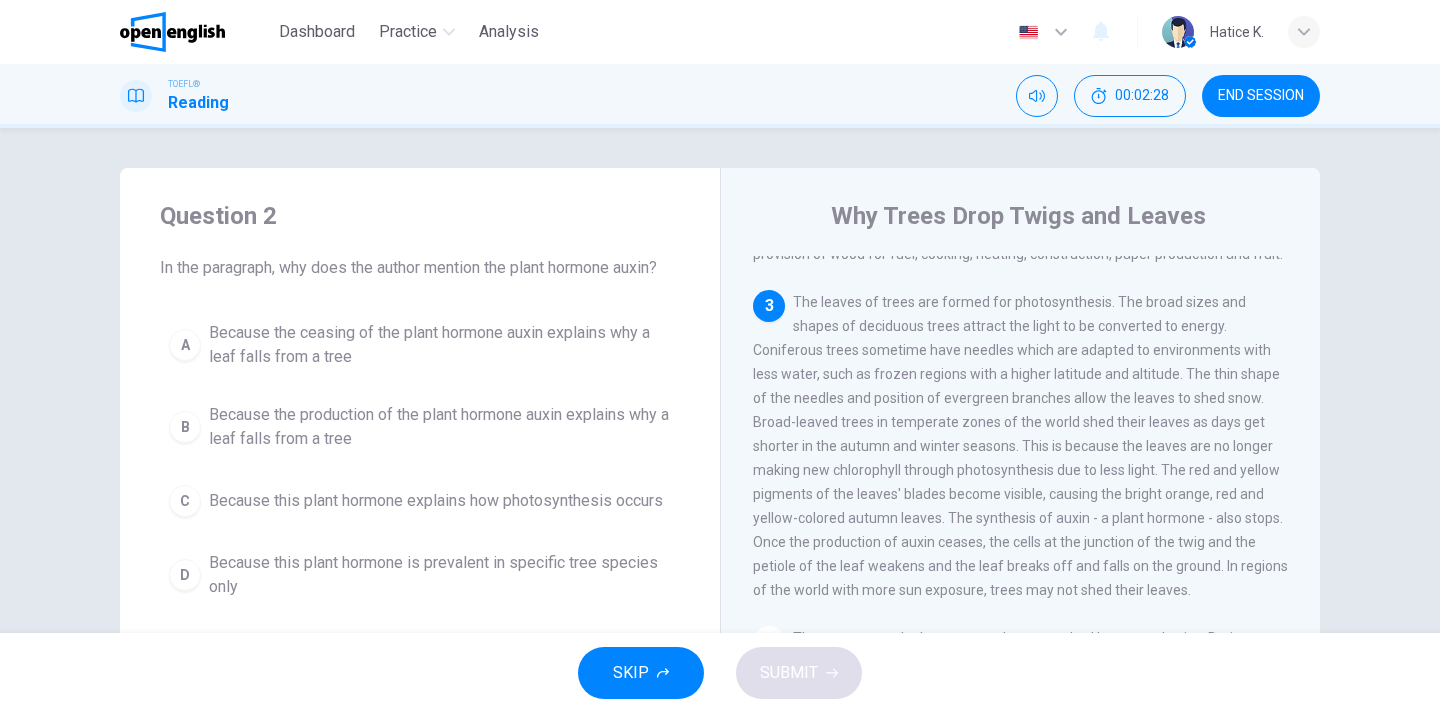 scroll, scrollTop: 328, scrollLeft: 0, axis: vertical 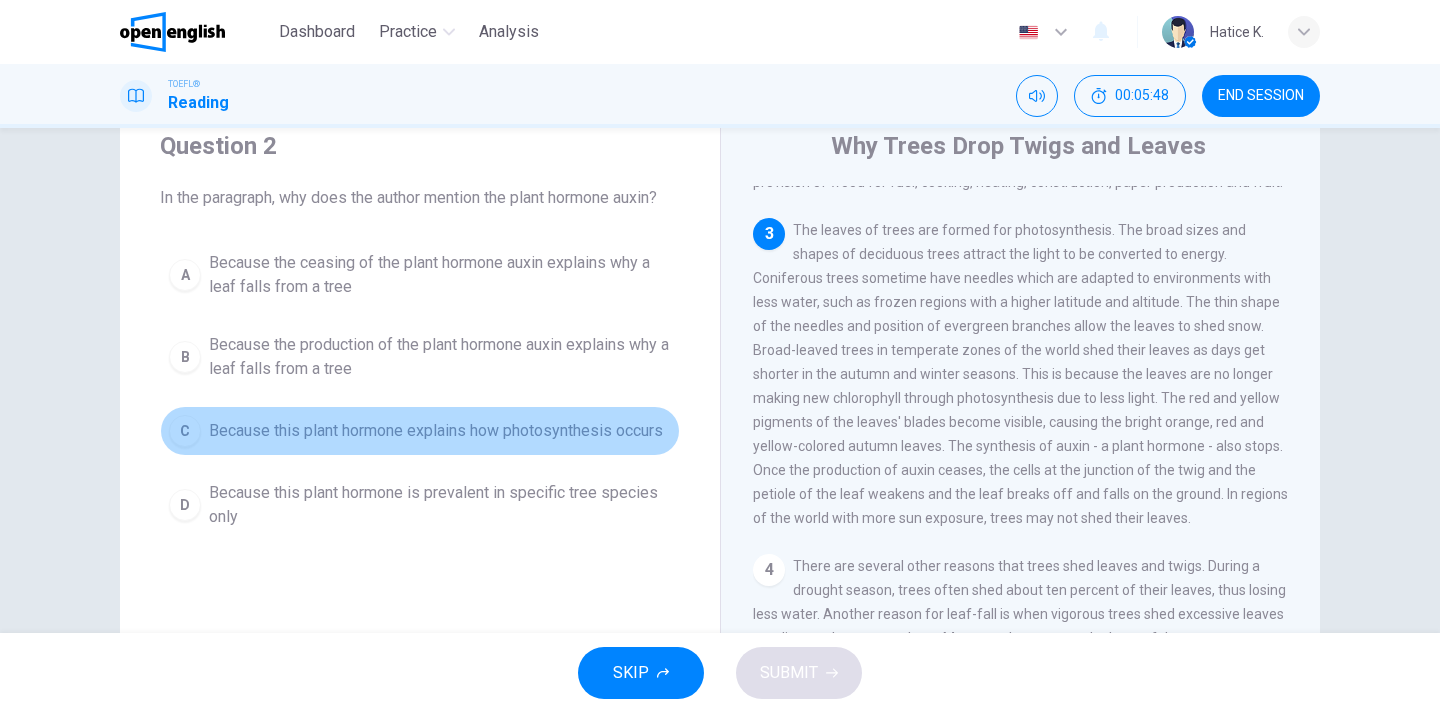 click on "Because this plant hormone explains how photosynthesis occurs" at bounding box center [440, 275] 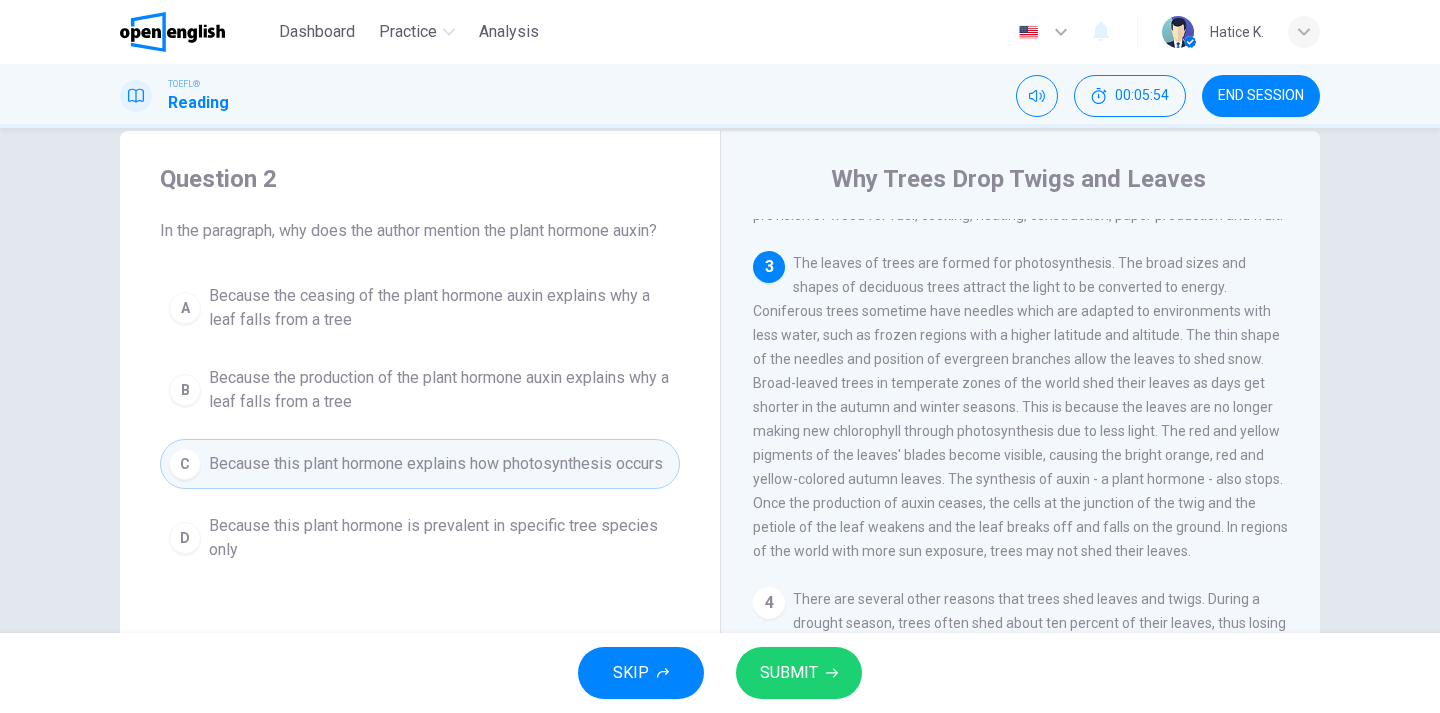 scroll, scrollTop: 34, scrollLeft: 0, axis: vertical 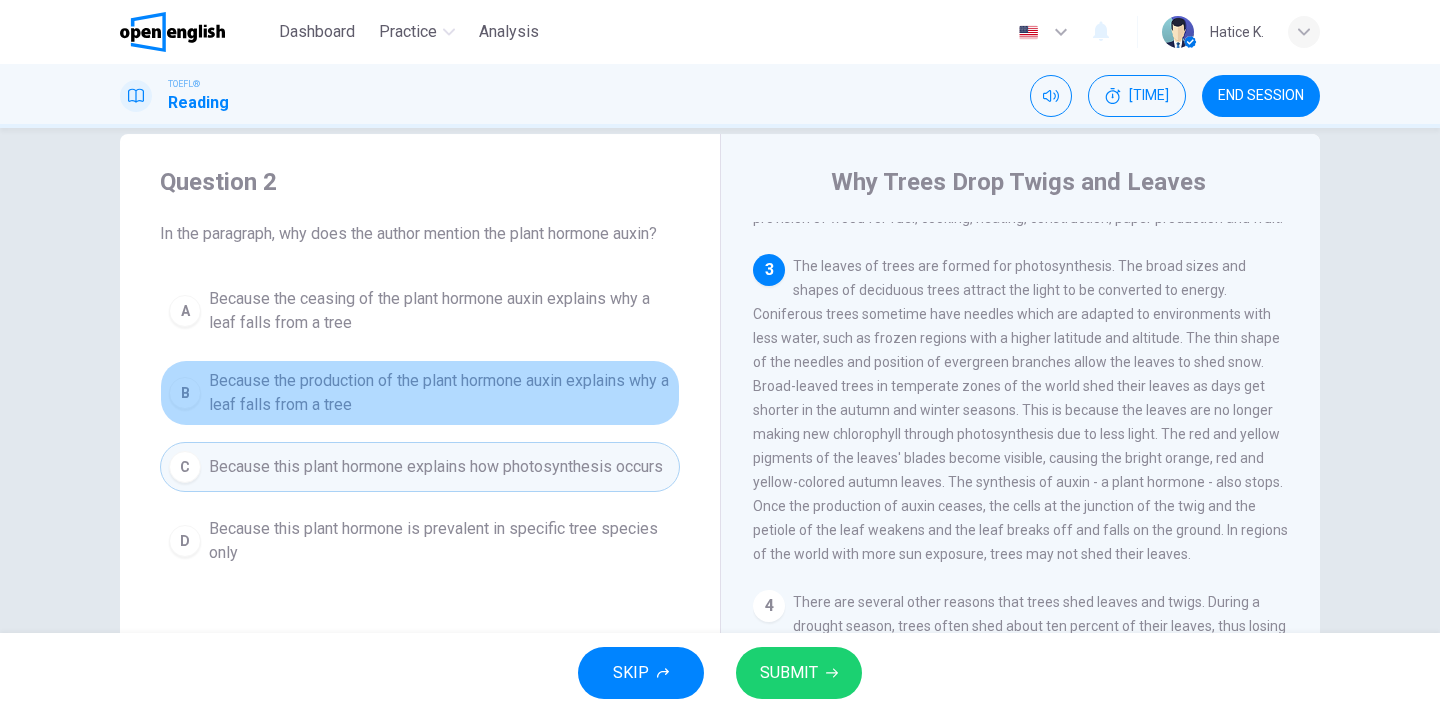 click on "Because the production of the plant hormone auxin explains why a leaf falls from a tree" at bounding box center (440, 311) 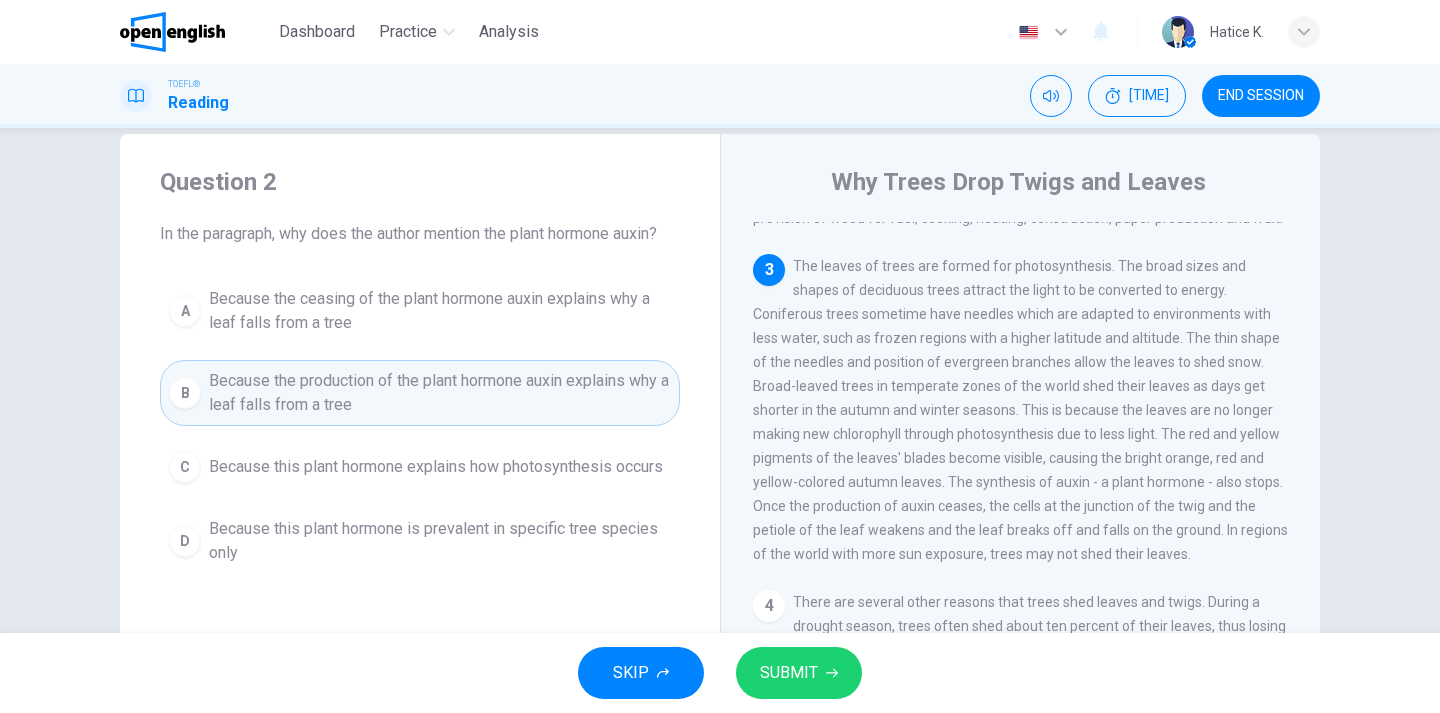 click on "Because the ceasing of the plant hormone auxin explains why a leaf falls from a tree" at bounding box center [440, 311] 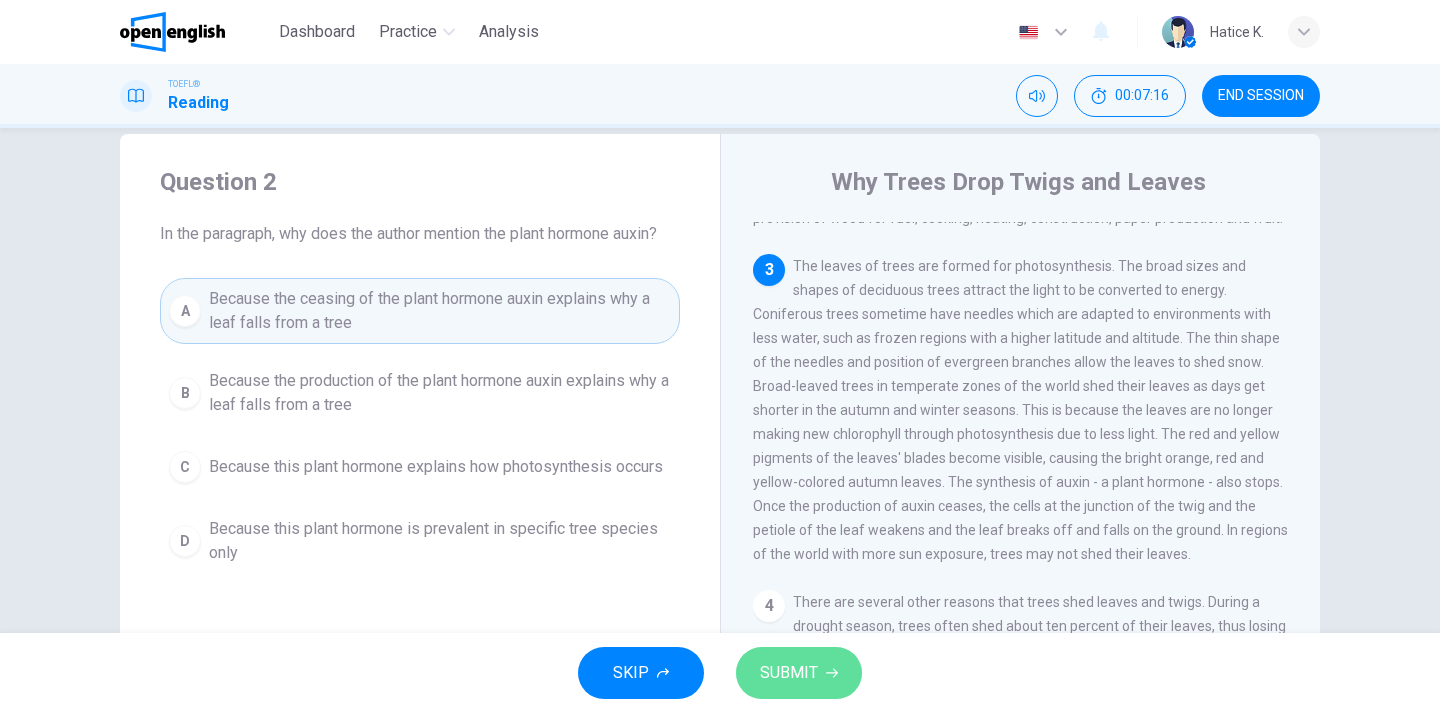 click on "SUBMIT" at bounding box center [799, 673] 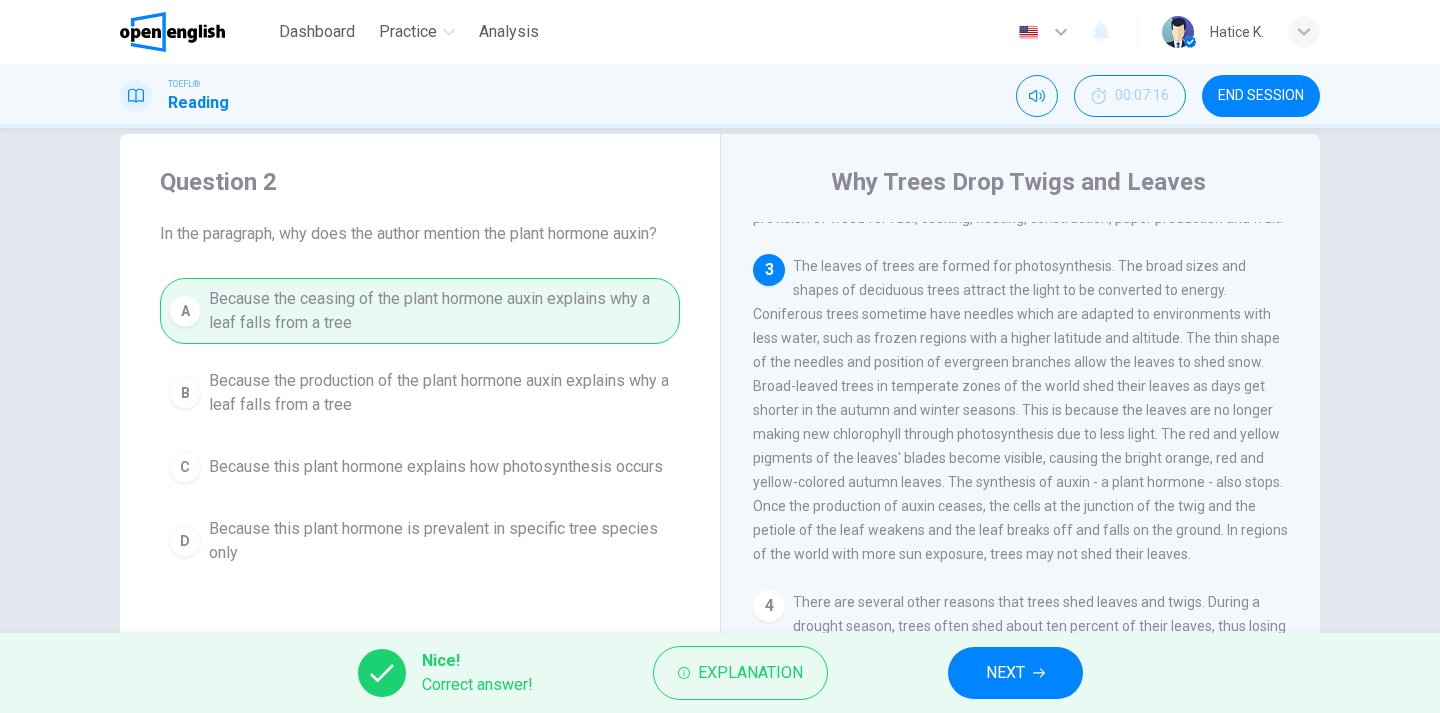 click on "NEXT" at bounding box center (1005, 673) 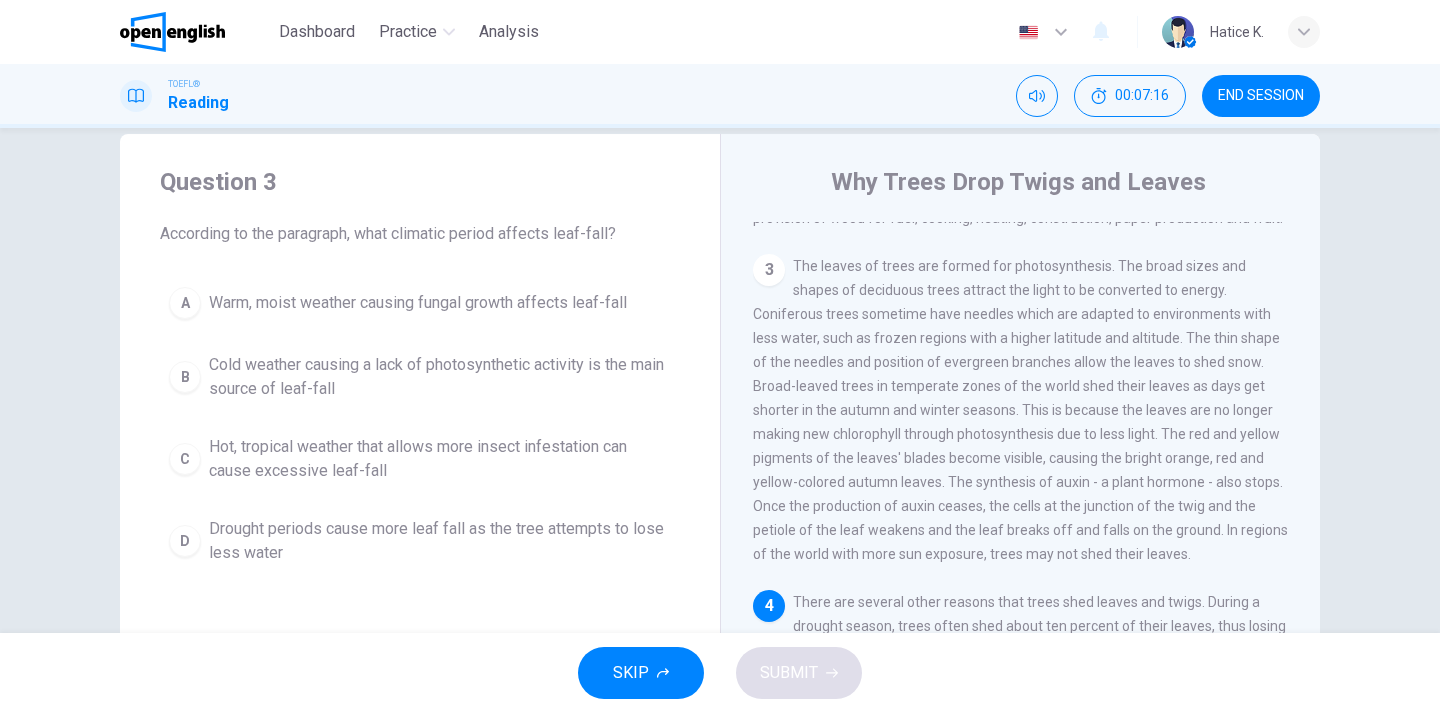 scroll, scrollTop: 561, scrollLeft: 0, axis: vertical 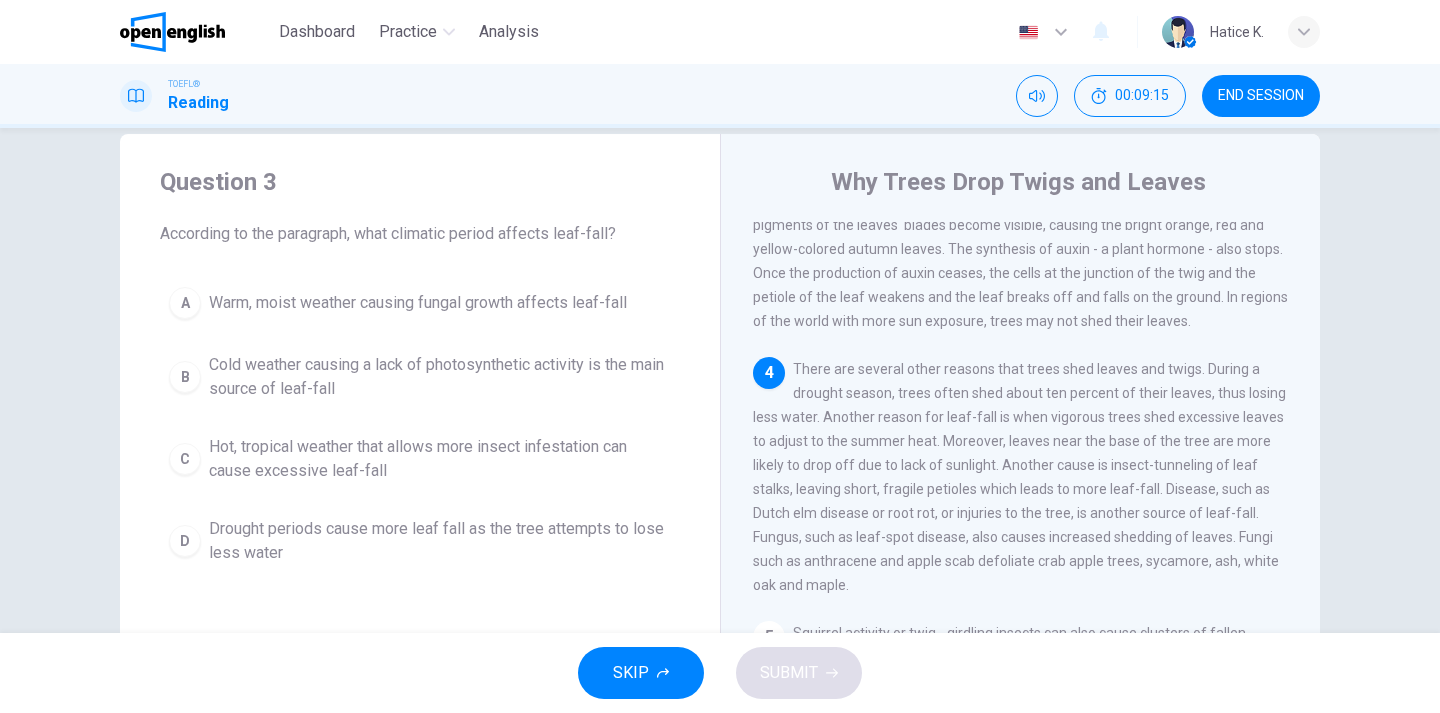 click on "Drought periods cause more leaf fall as the tree attempts to lose less water" at bounding box center (418, 303) 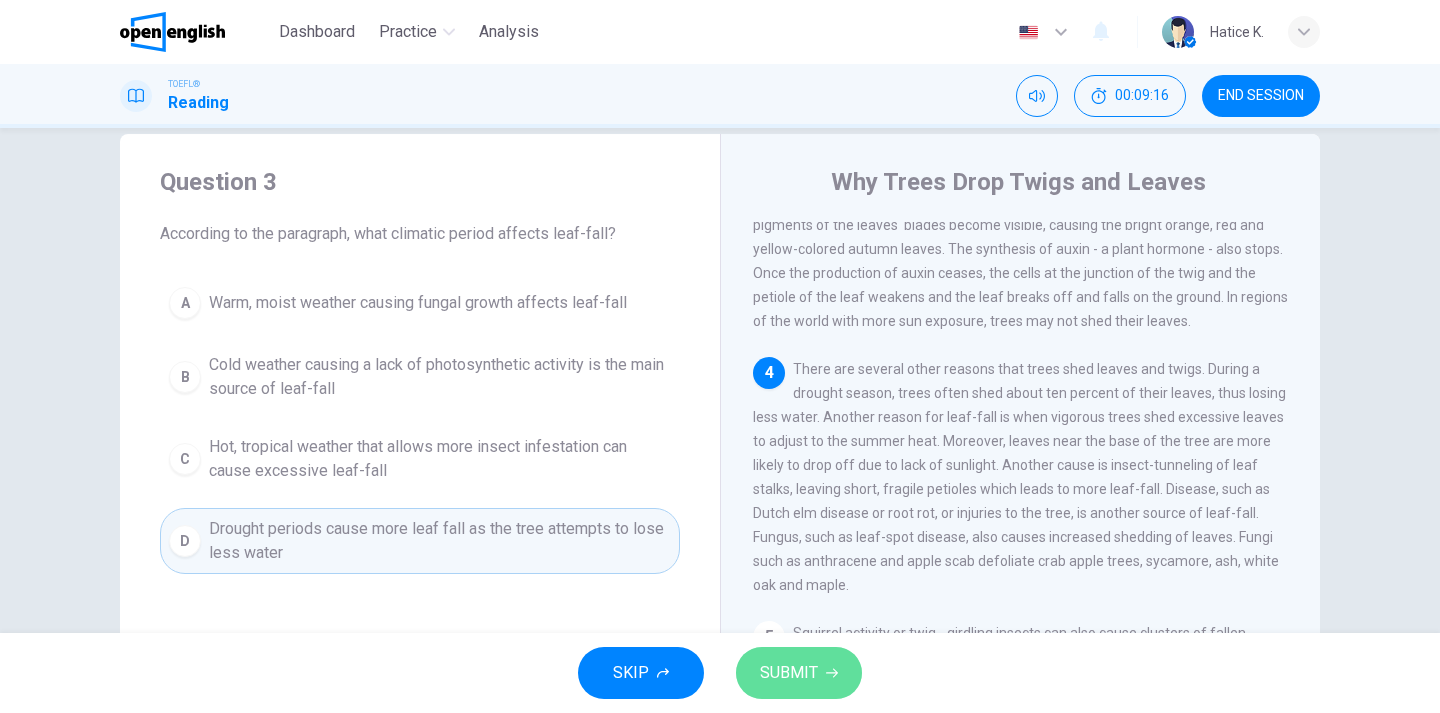 click on "SUBMIT" at bounding box center (799, 673) 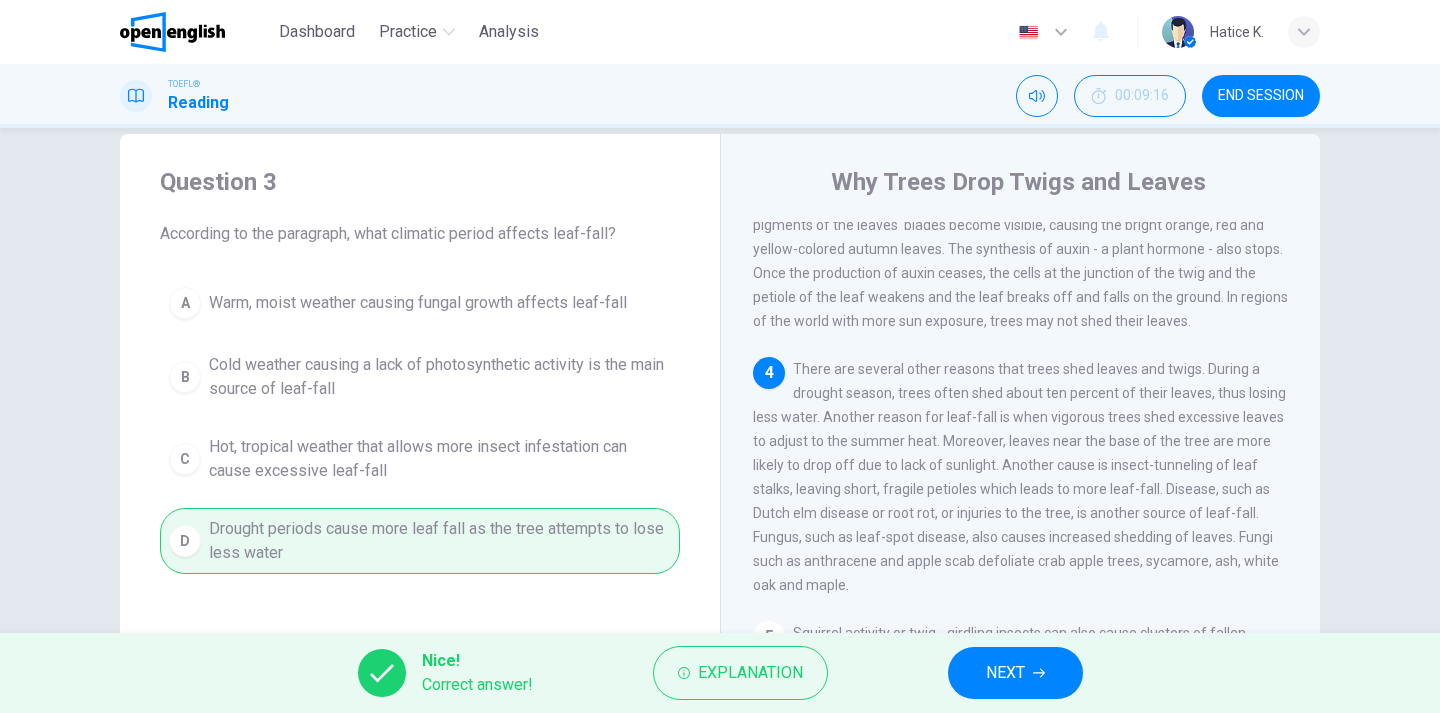 click on "NEXT" at bounding box center [1015, 673] 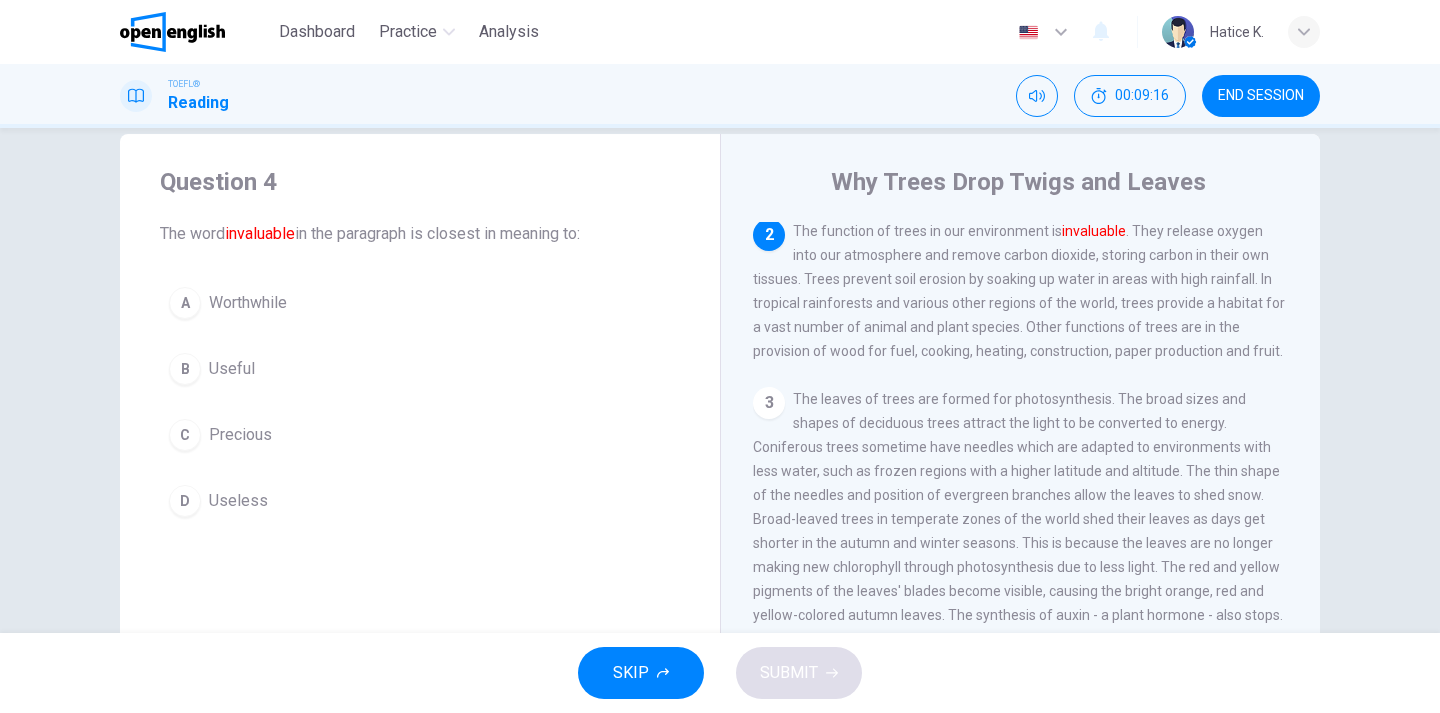 scroll, scrollTop: 192, scrollLeft: 0, axis: vertical 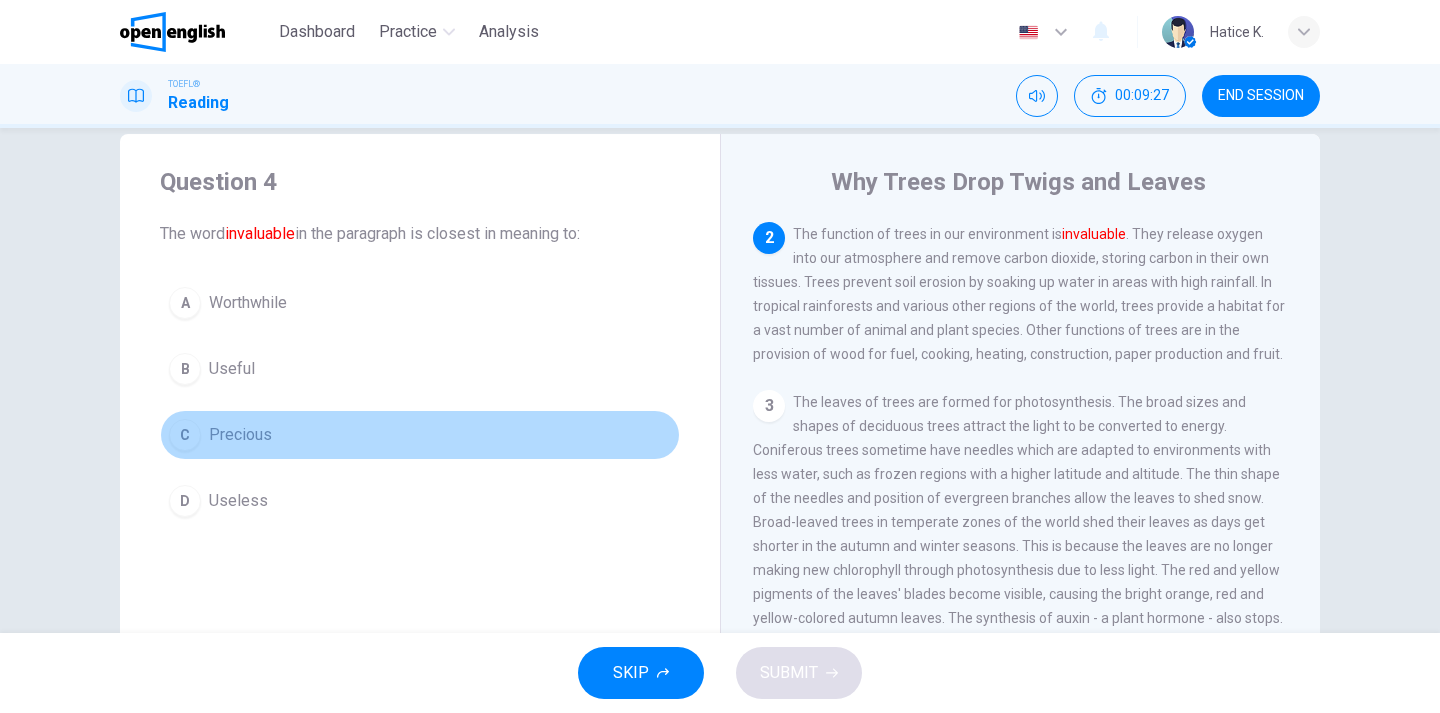 click on "C" at bounding box center (185, 303) 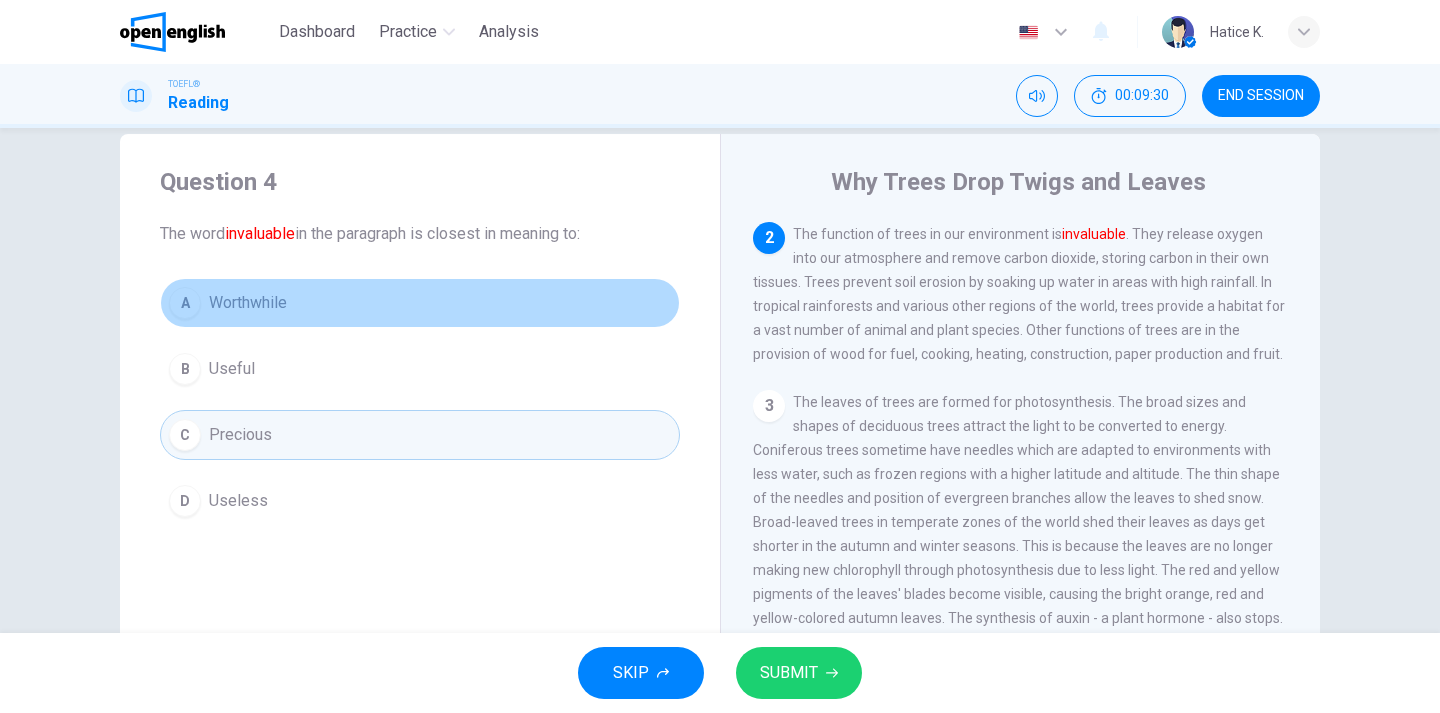 click on "Worthwhile" at bounding box center (248, 303) 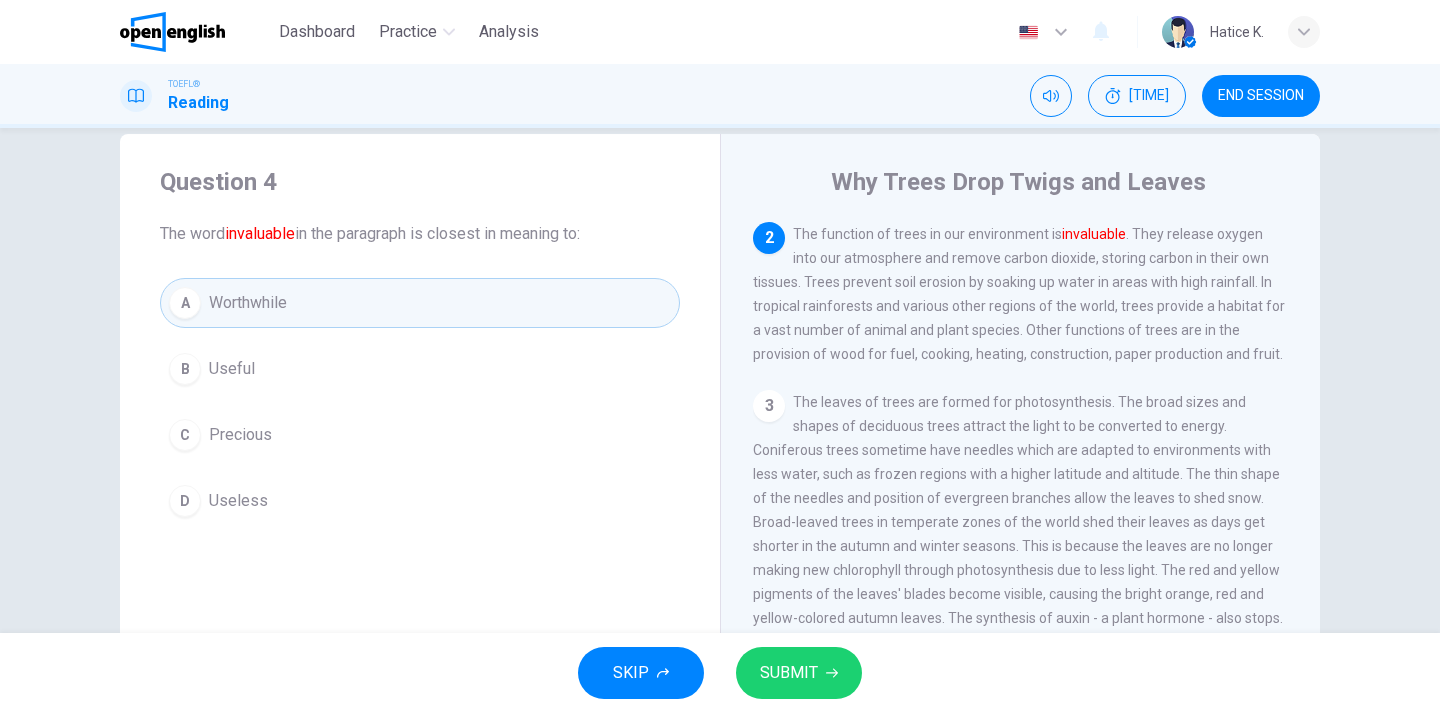 click on "C Precious" at bounding box center (420, 435) 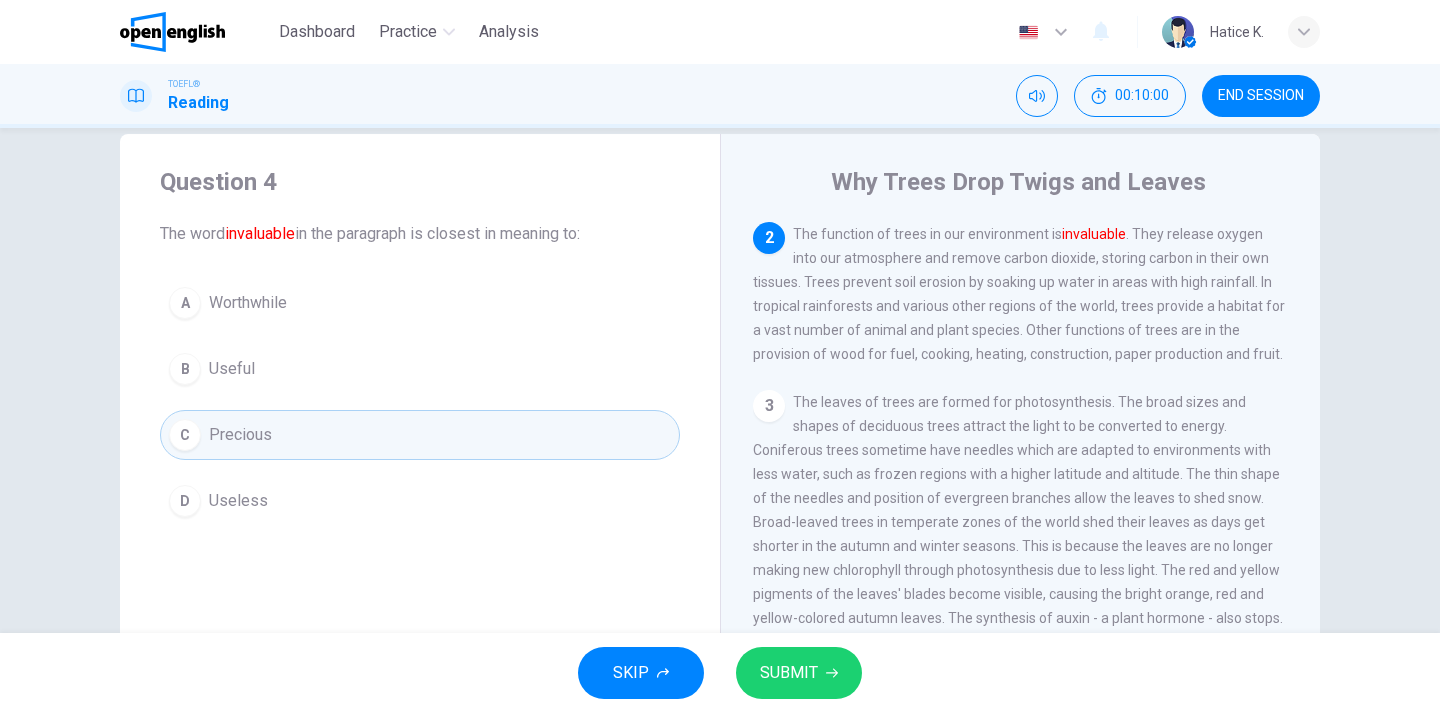 click on "SUBMIT" at bounding box center [789, 673] 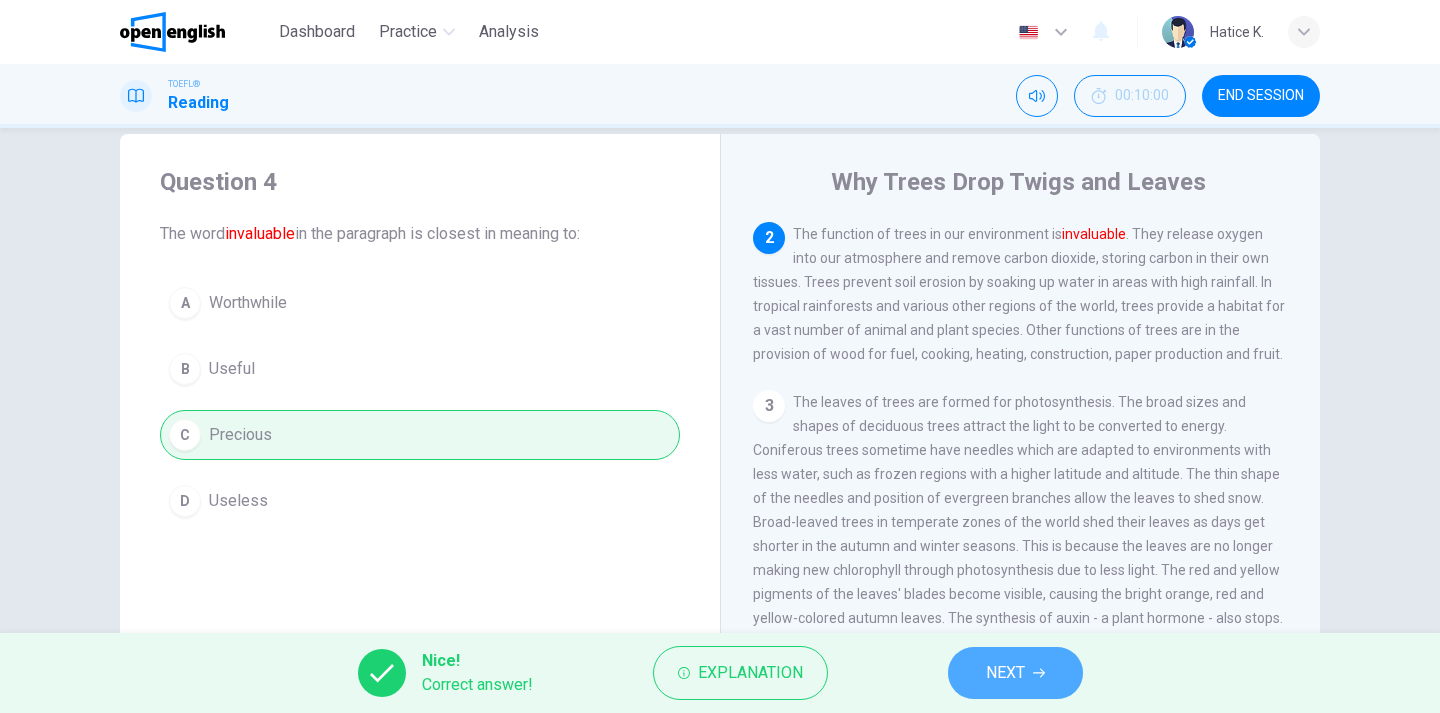 click on "NEXT" at bounding box center [1005, 673] 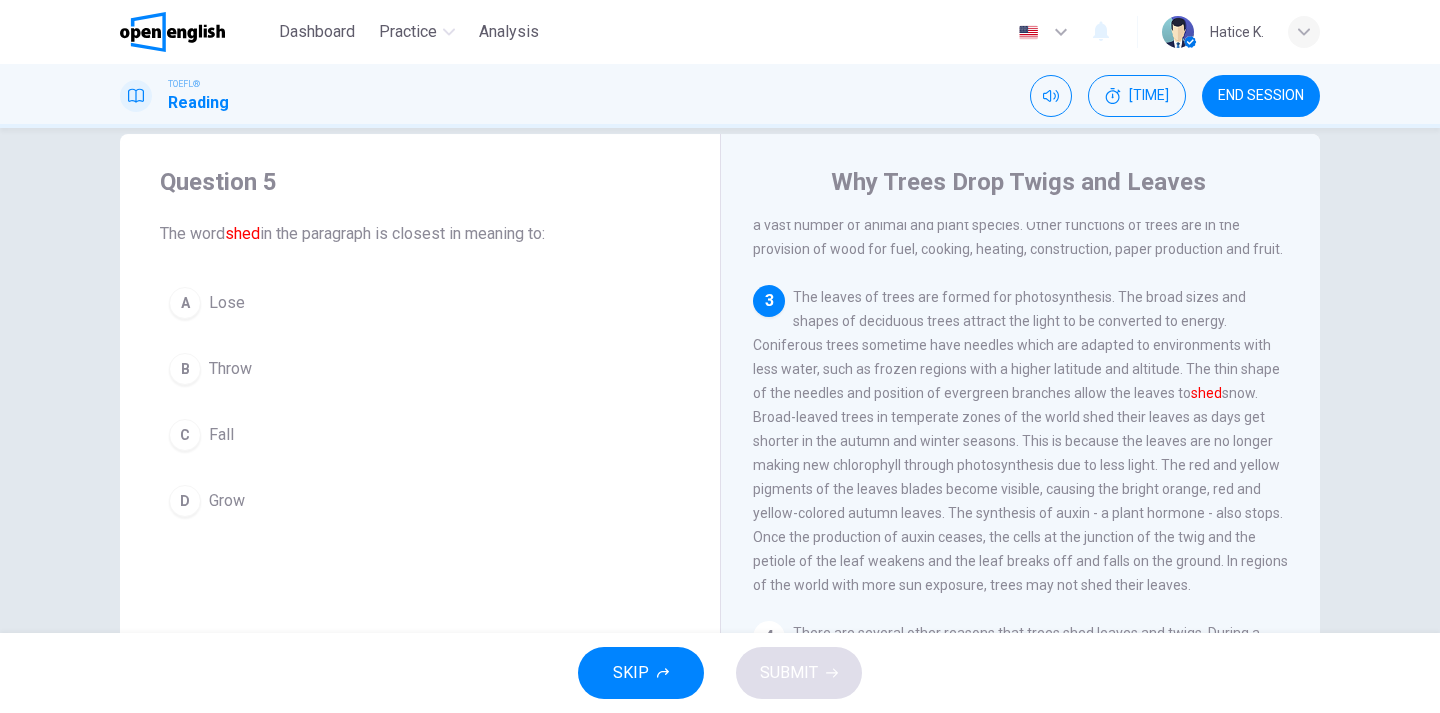 click on "C" at bounding box center (185, 303) 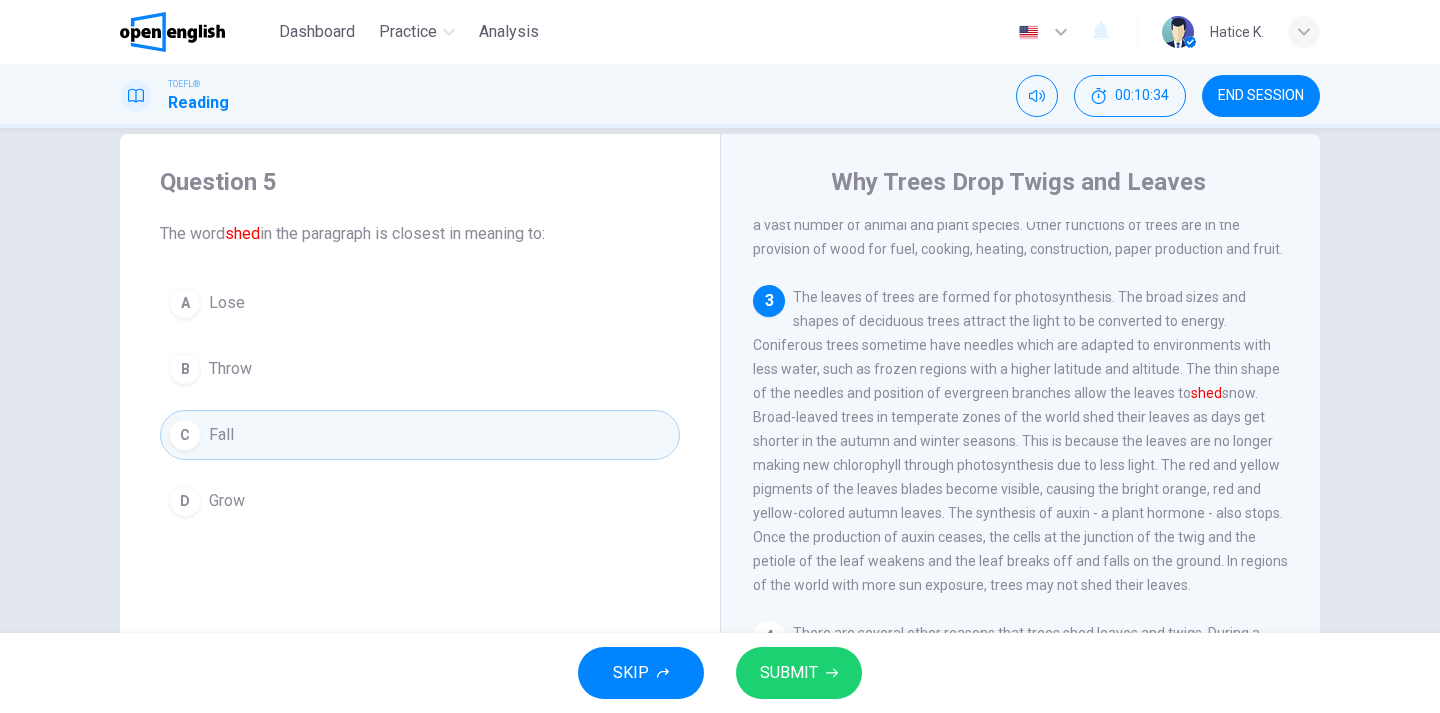 click on "A Lose" at bounding box center (420, 303) 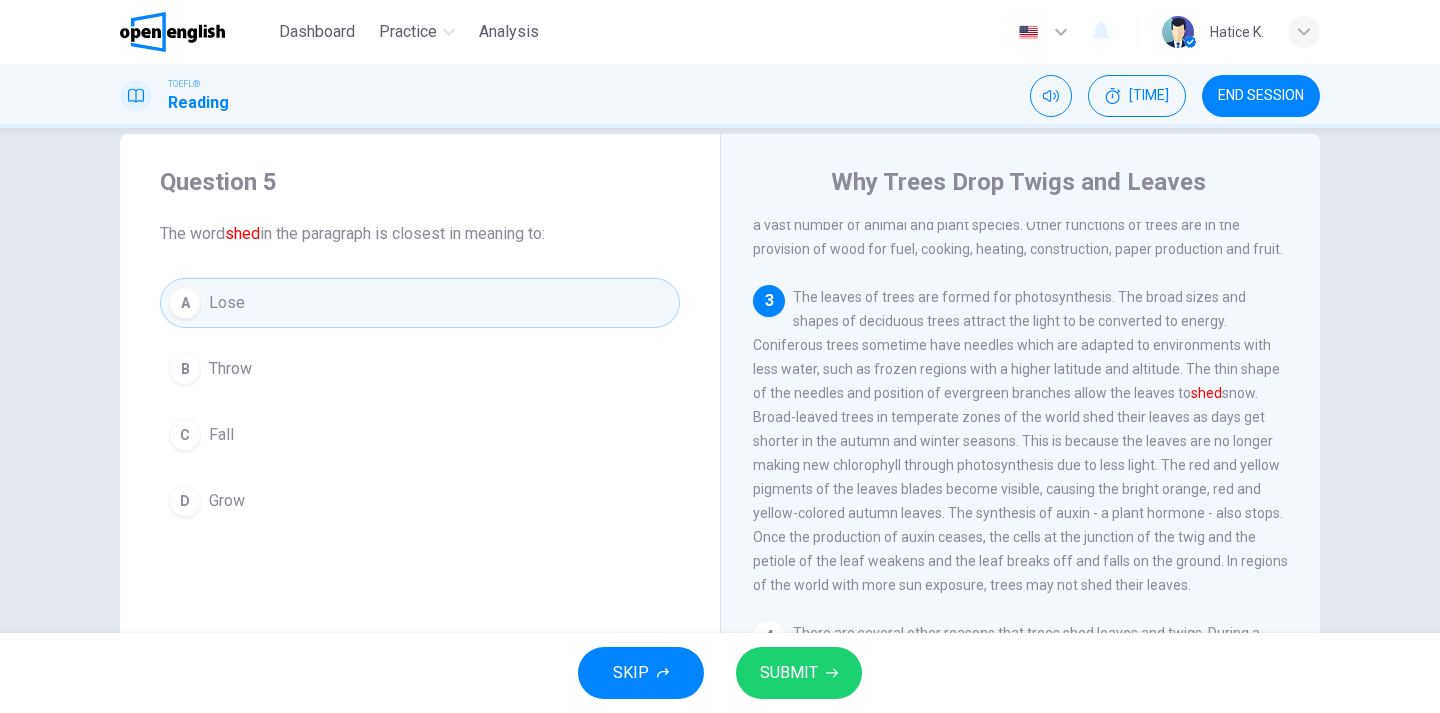 click on "C" at bounding box center (185, 369) 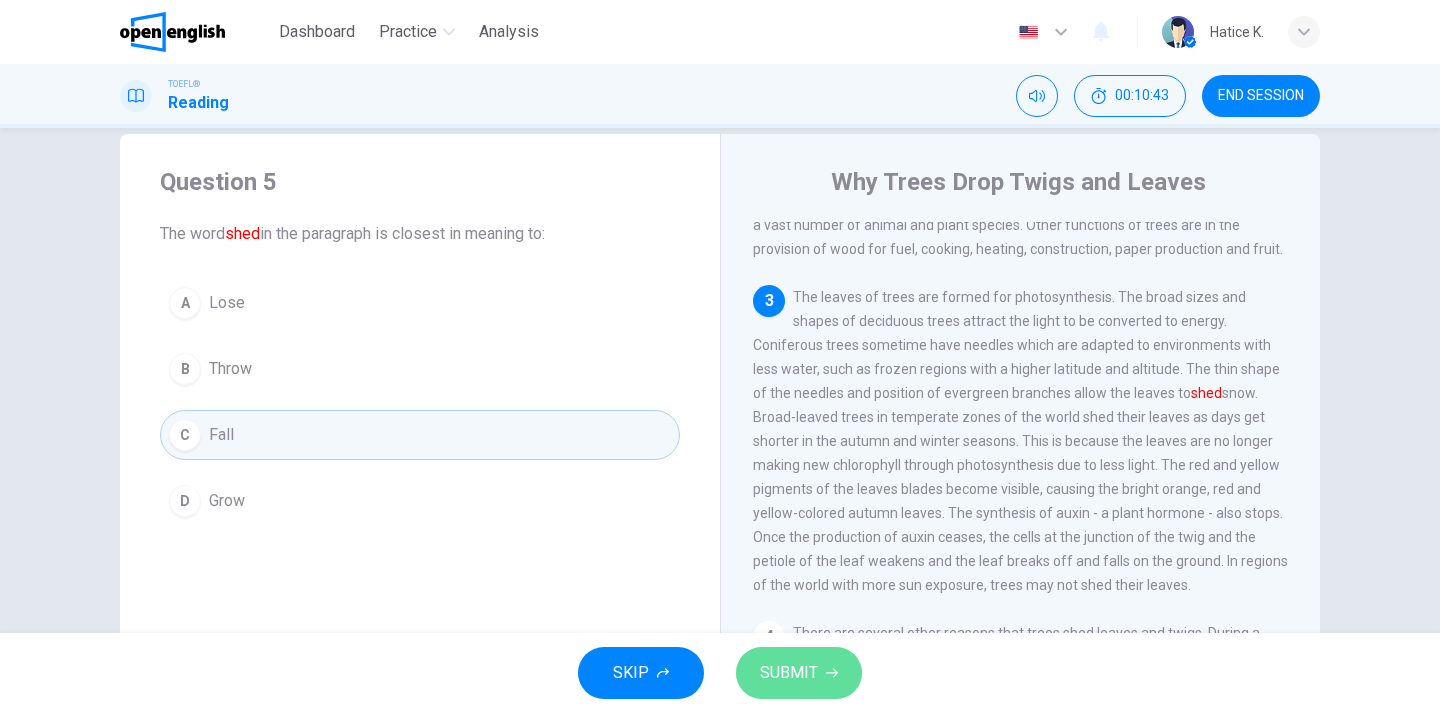 click on "SUBMIT" at bounding box center (789, 673) 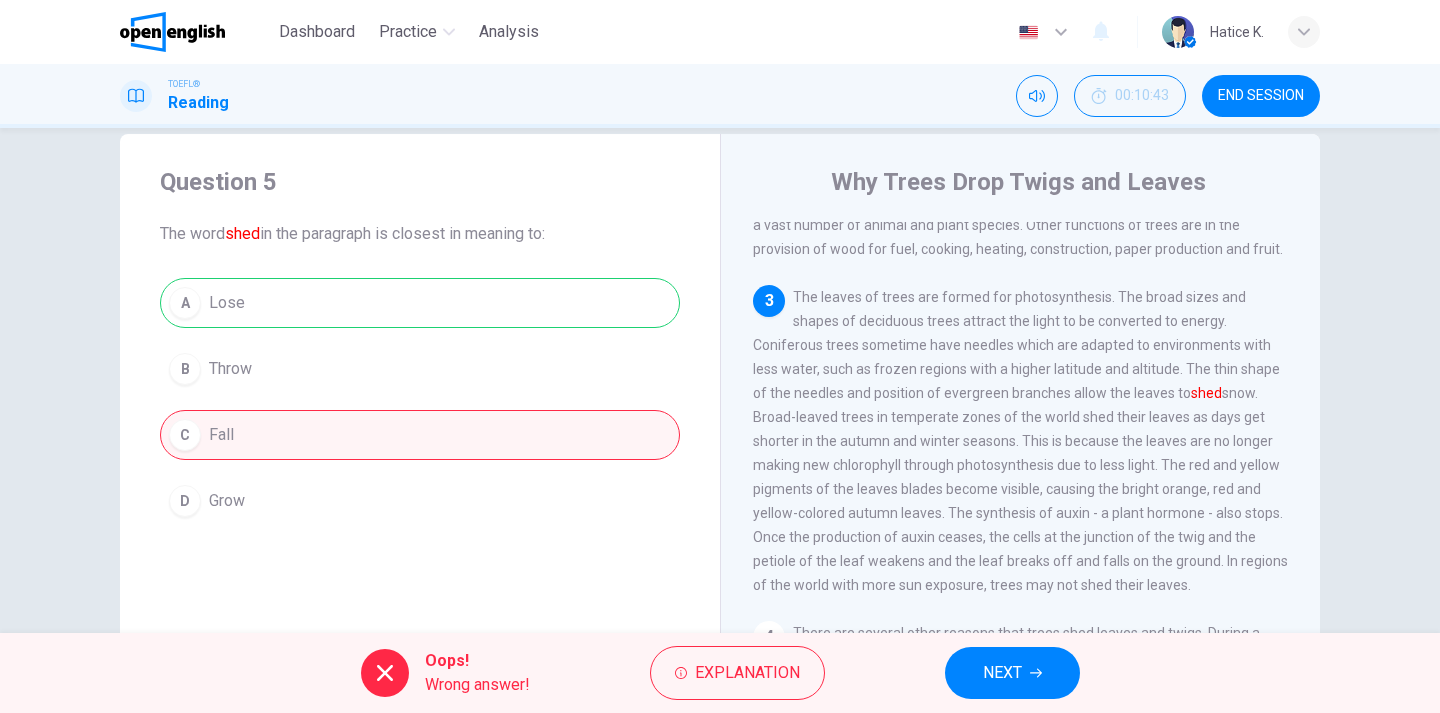 click on "NEXT" at bounding box center (1002, 673) 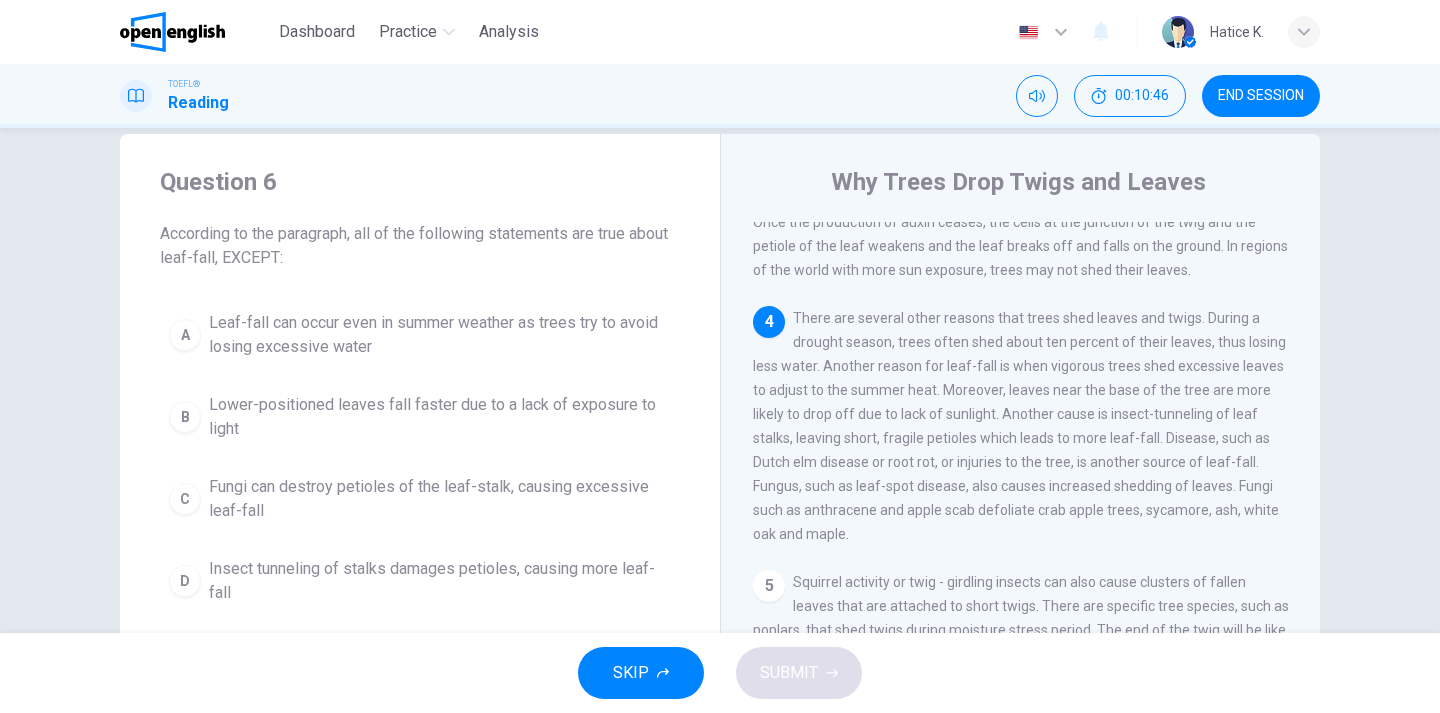 scroll, scrollTop: 618, scrollLeft: 0, axis: vertical 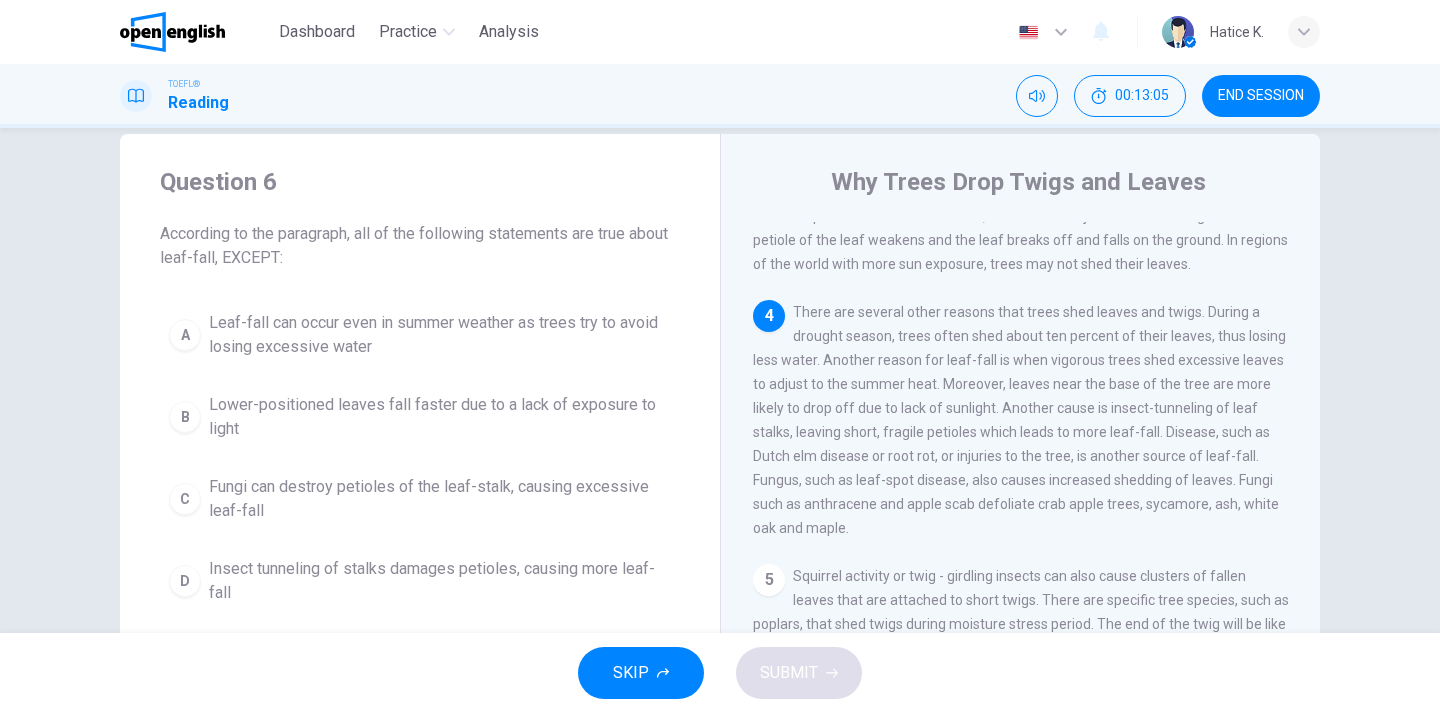 click on "Lower-positioned leaves fall faster due to a lack of exposure to light" at bounding box center (440, 335) 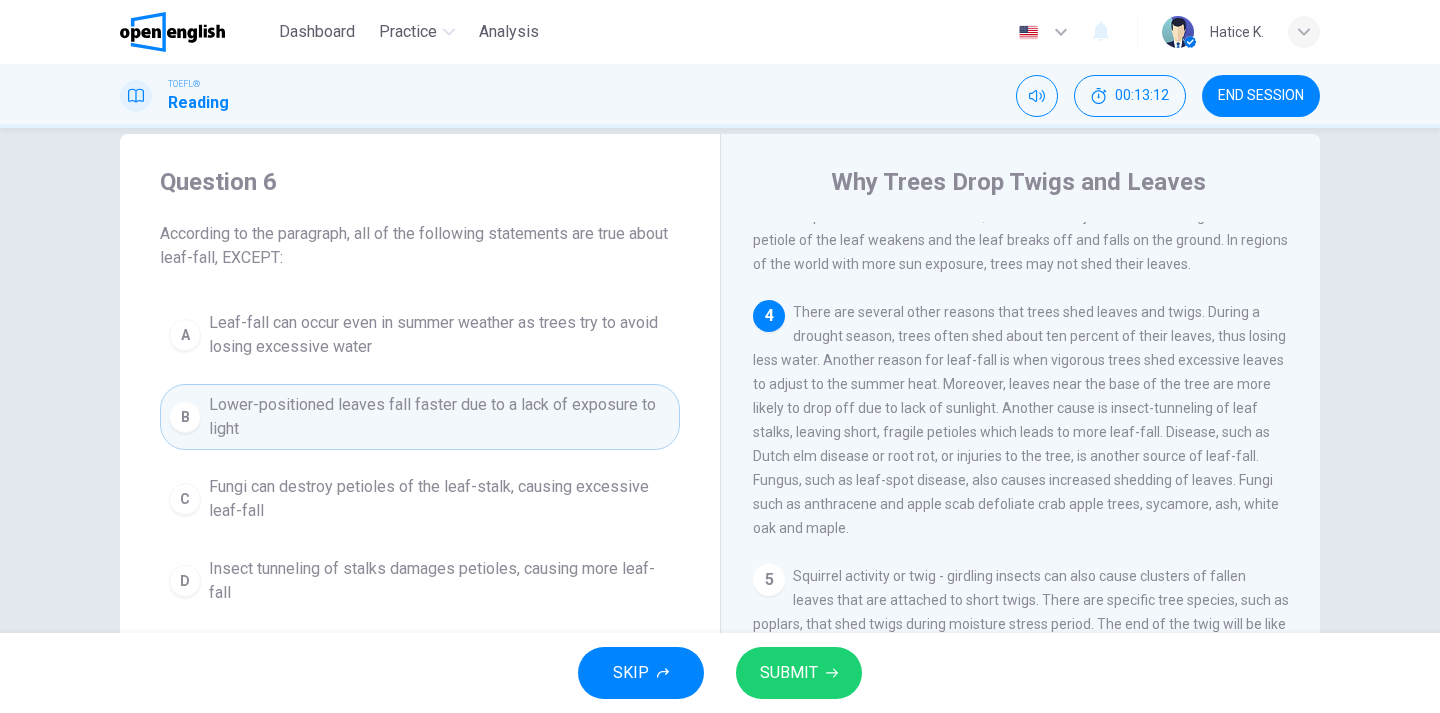 click on "Fungi can destroy petioles of the leaf-stalk, causing excessive leaf-fall" at bounding box center [440, 335] 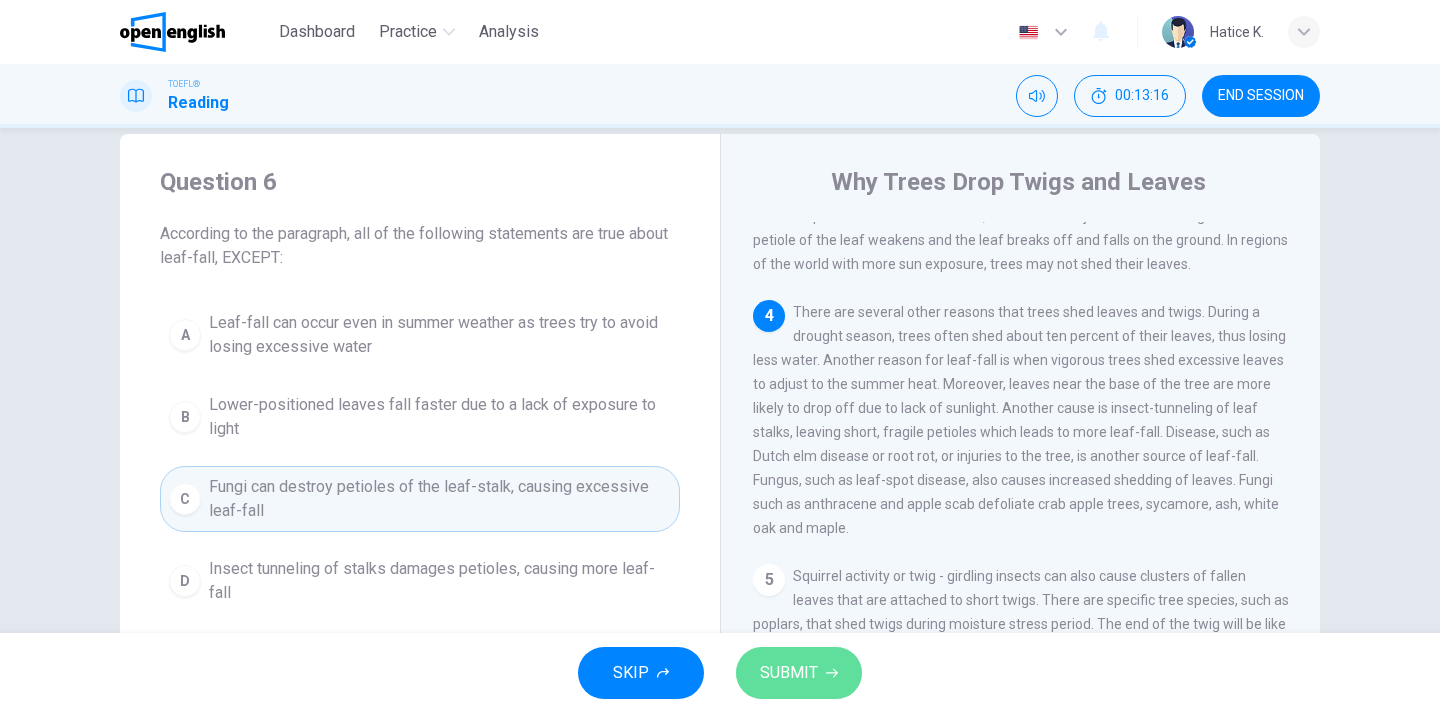click on "SUBMIT" at bounding box center [789, 673] 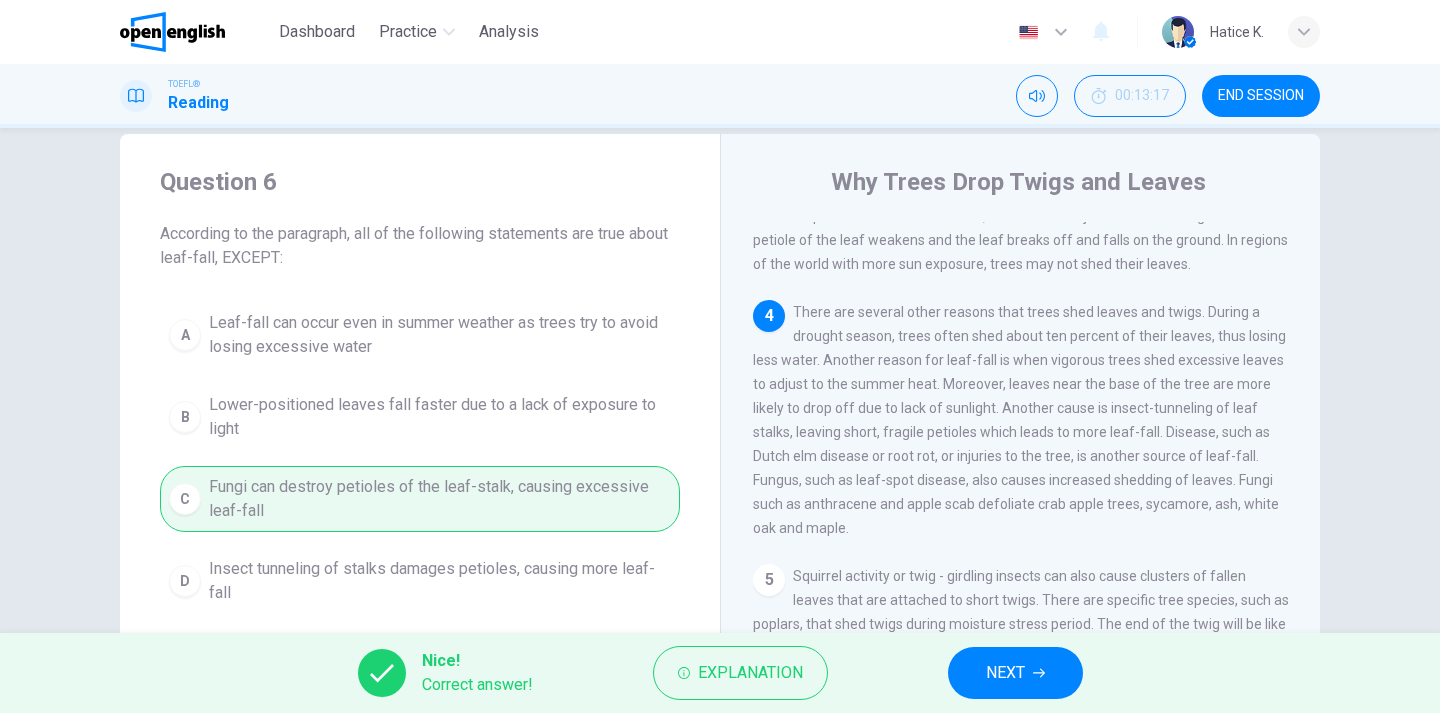 click on "NEXT" at bounding box center (1015, 673) 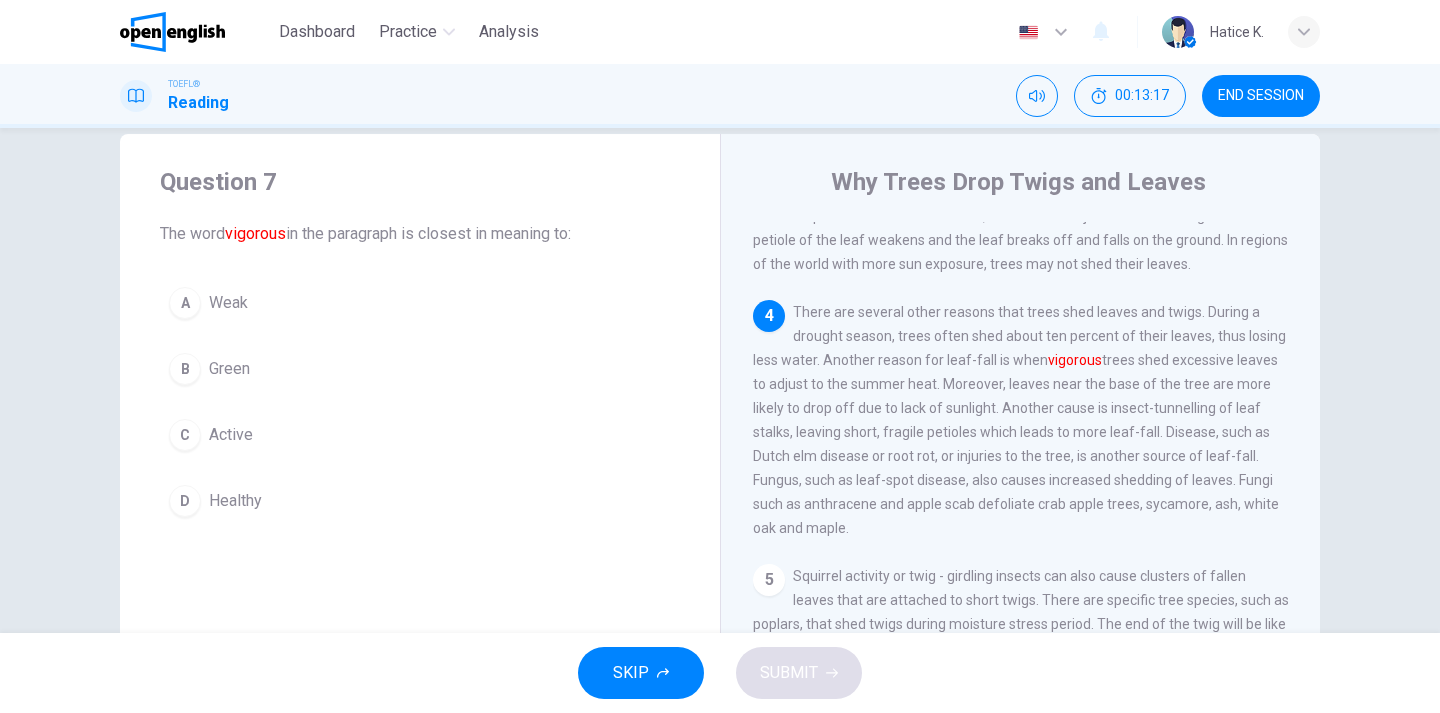 scroll, scrollTop: 649, scrollLeft: 0, axis: vertical 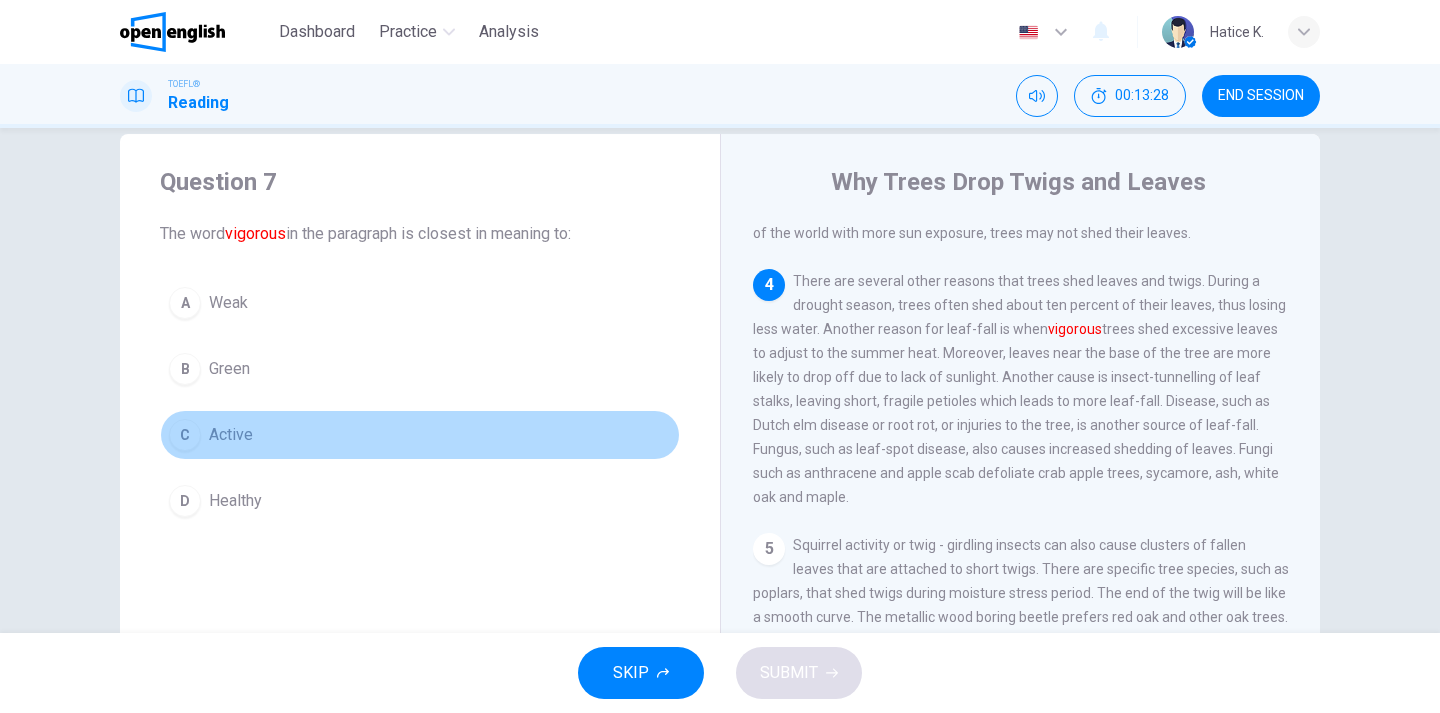 click on "C" at bounding box center (185, 303) 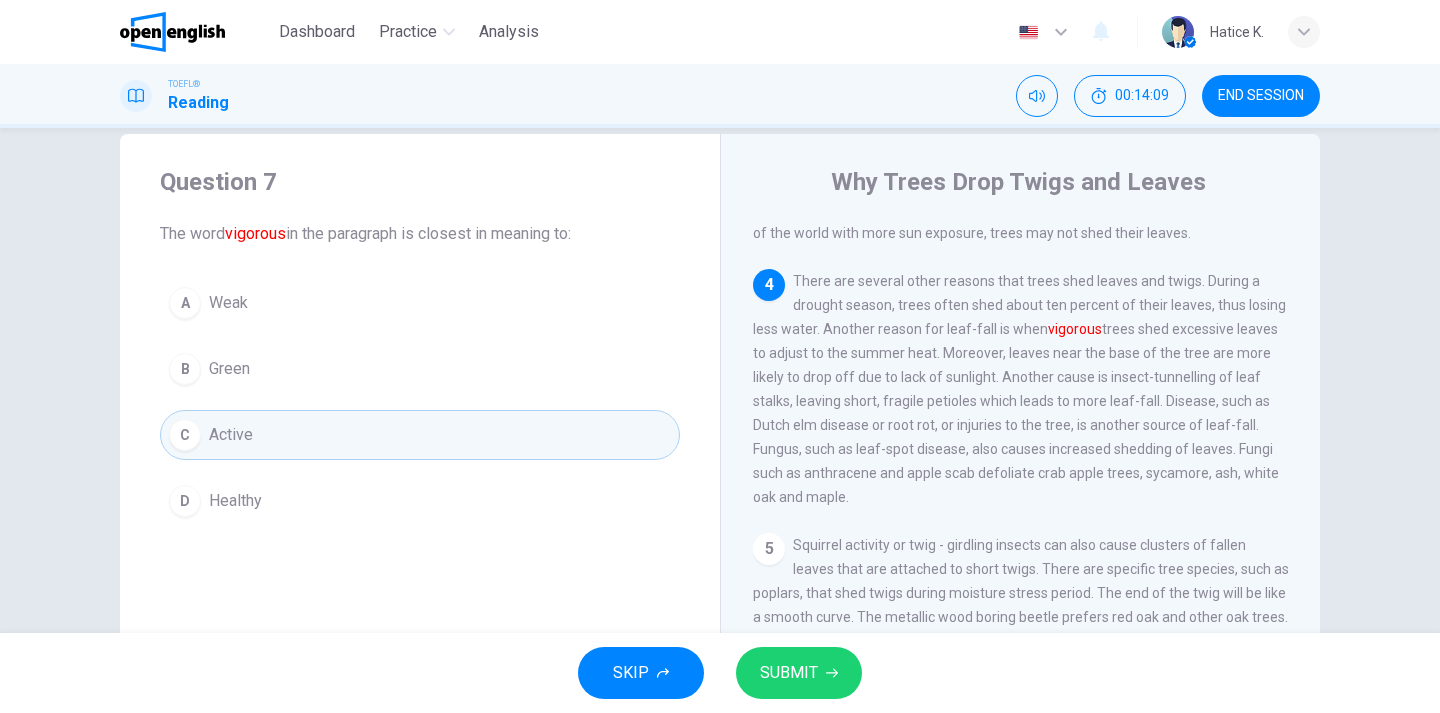 click on "B Green" at bounding box center (420, 369) 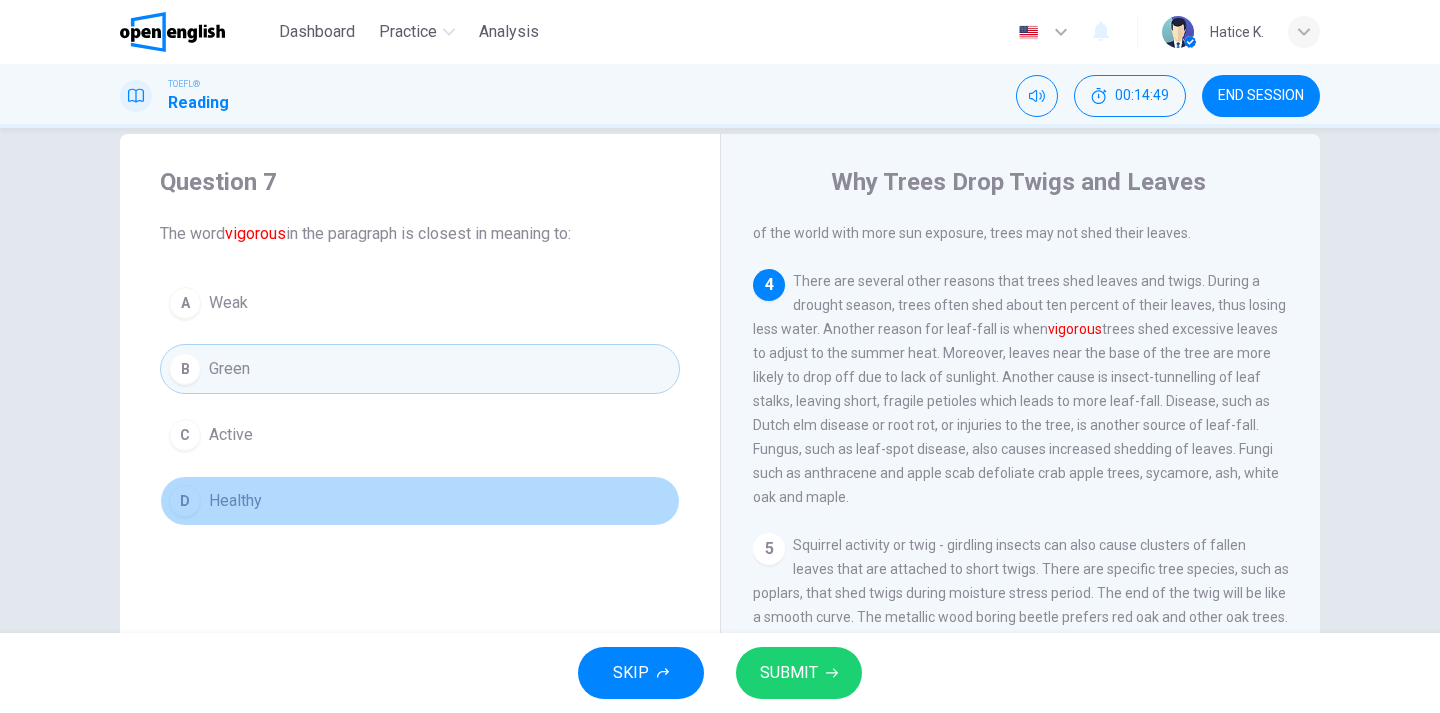 click on "D Healthy" at bounding box center (420, 501) 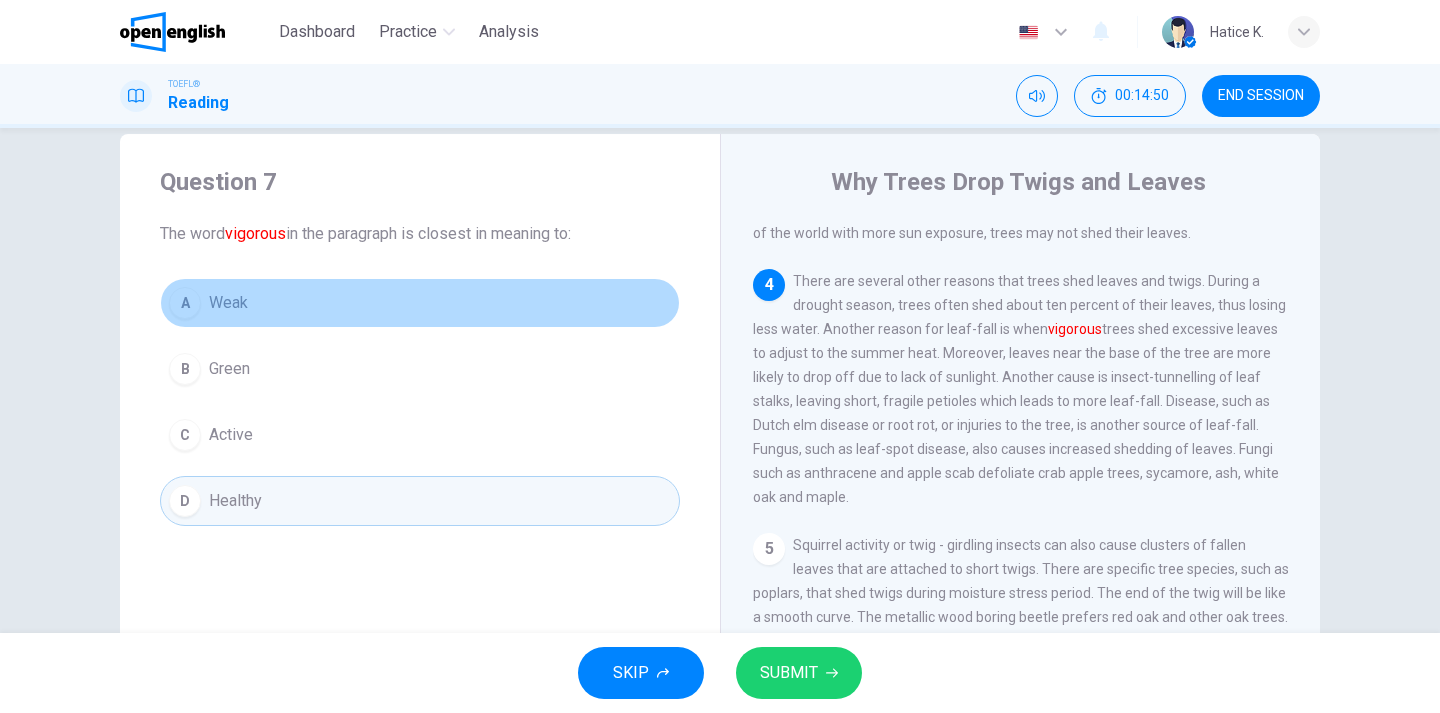 click on "A Weak" at bounding box center (420, 303) 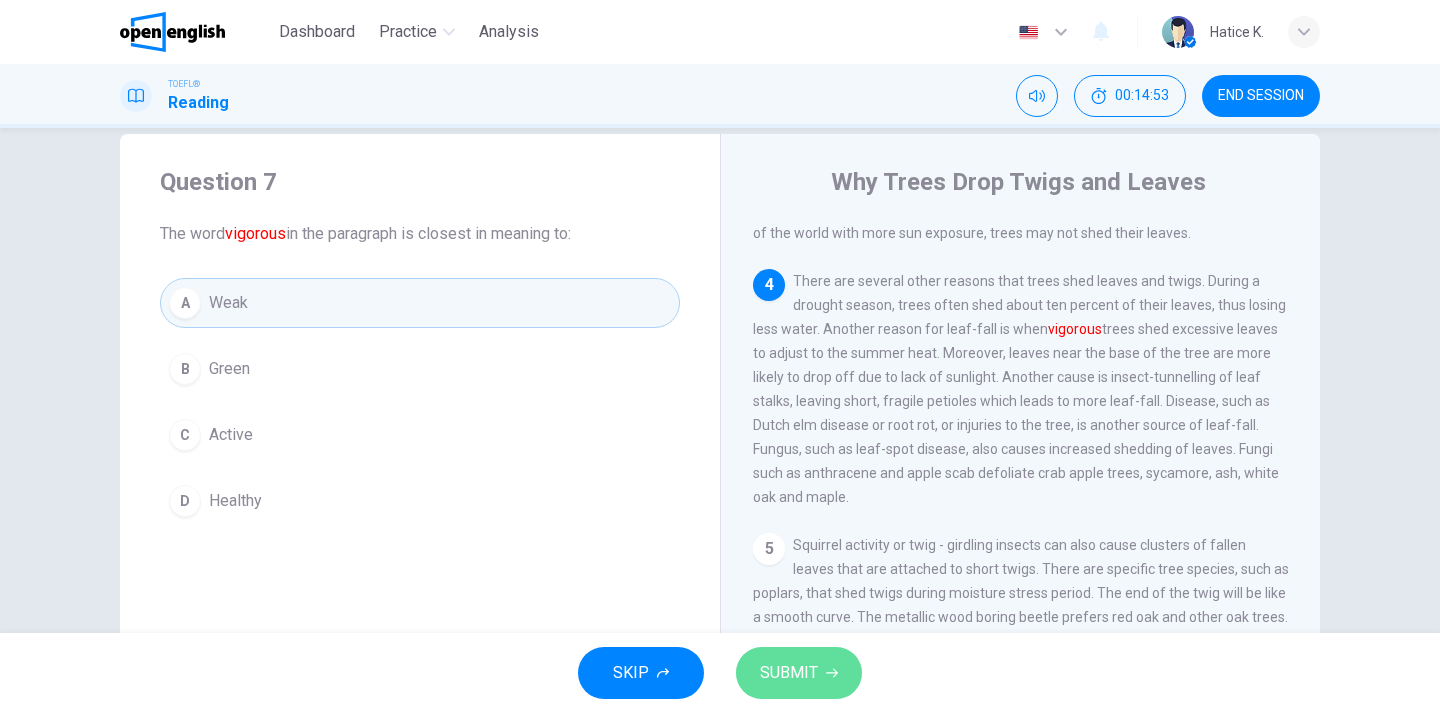click on "SUBMIT" at bounding box center (789, 673) 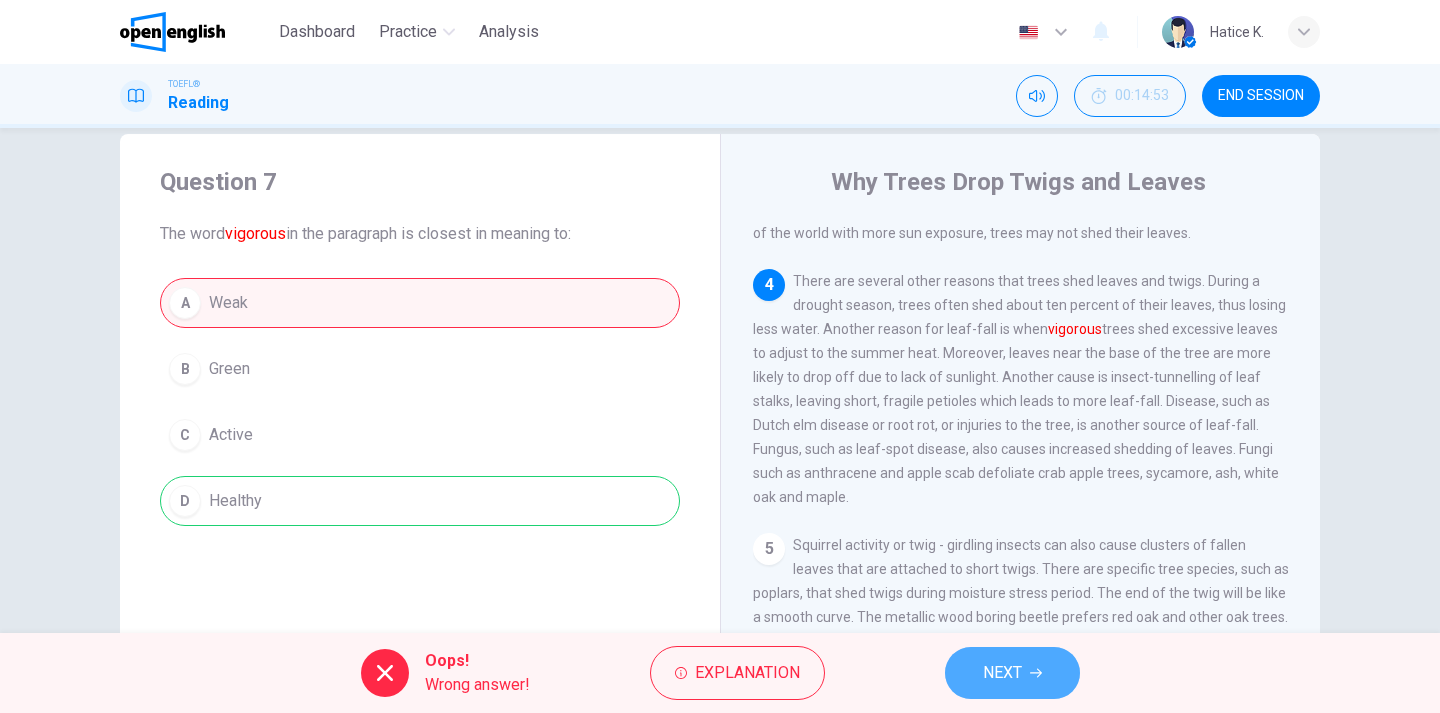 click on "NEXT" at bounding box center (1002, 673) 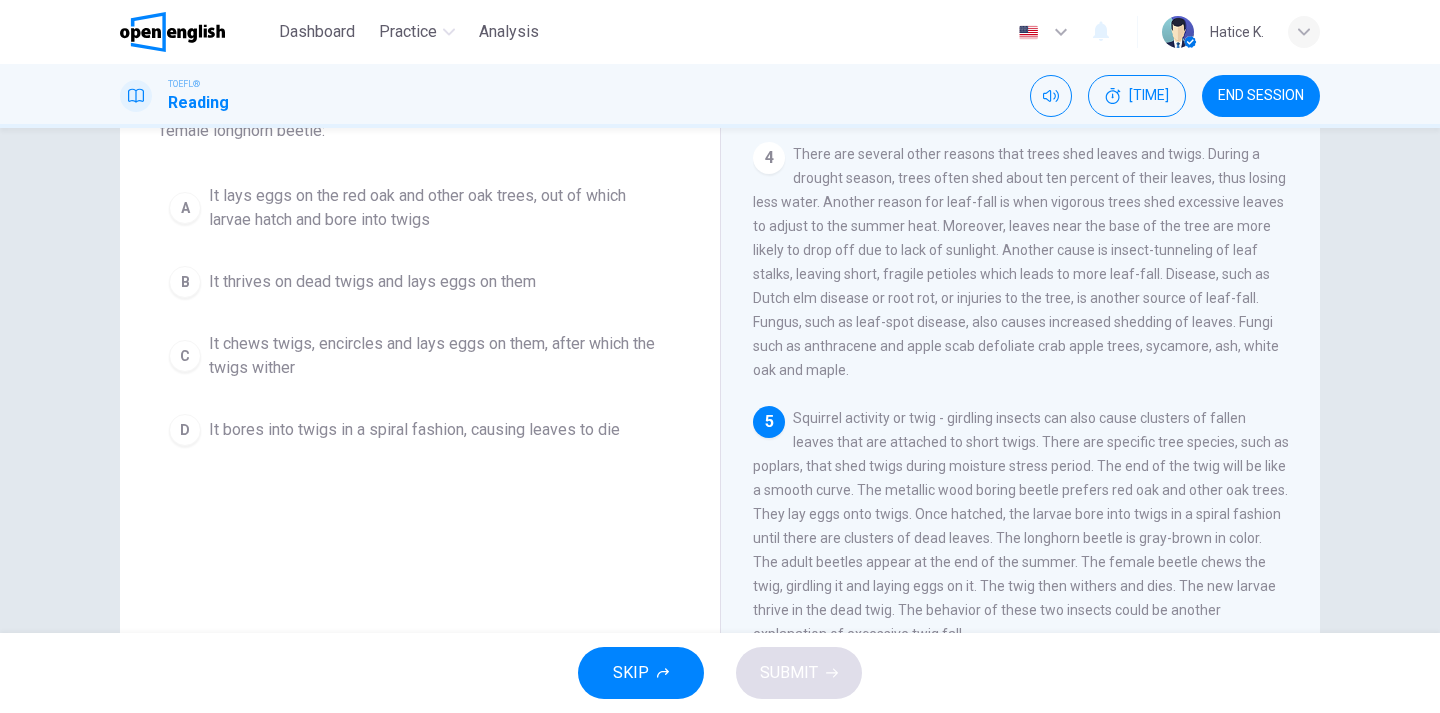 scroll, scrollTop: 176, scrollLeft: 0, axis: vertical 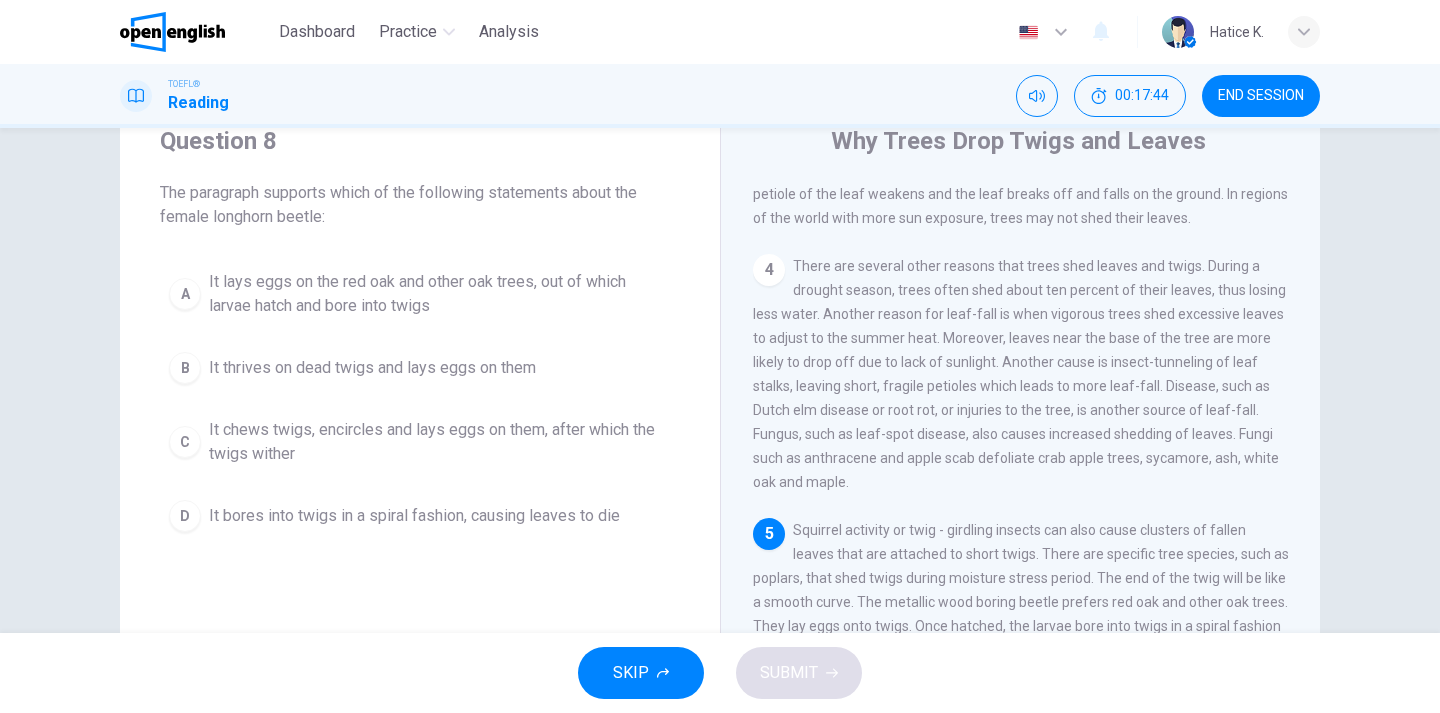 click on "It chews twigs, encircles and lays eggs on them, after which the twigs wither" at bounding box center (440, 294) 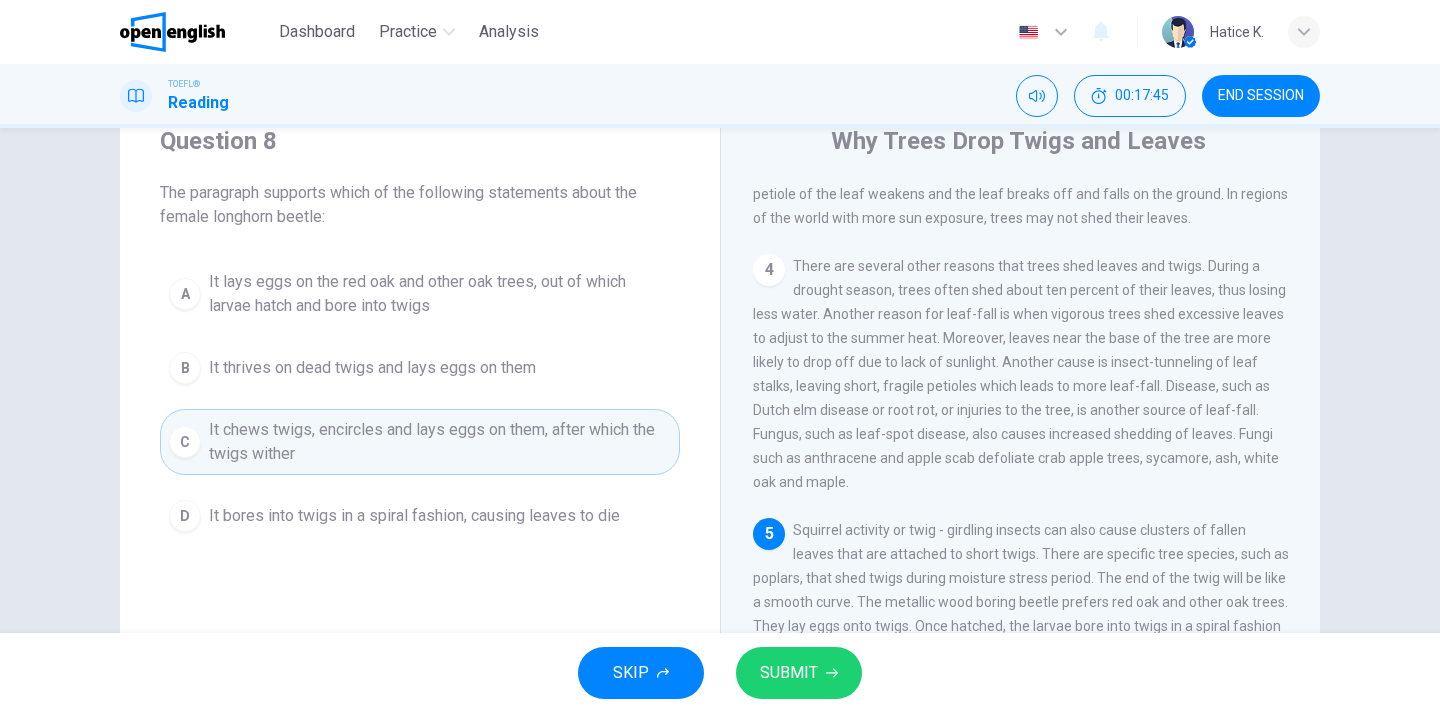 click on "SUBMIT" at bounding box center (789, 673) 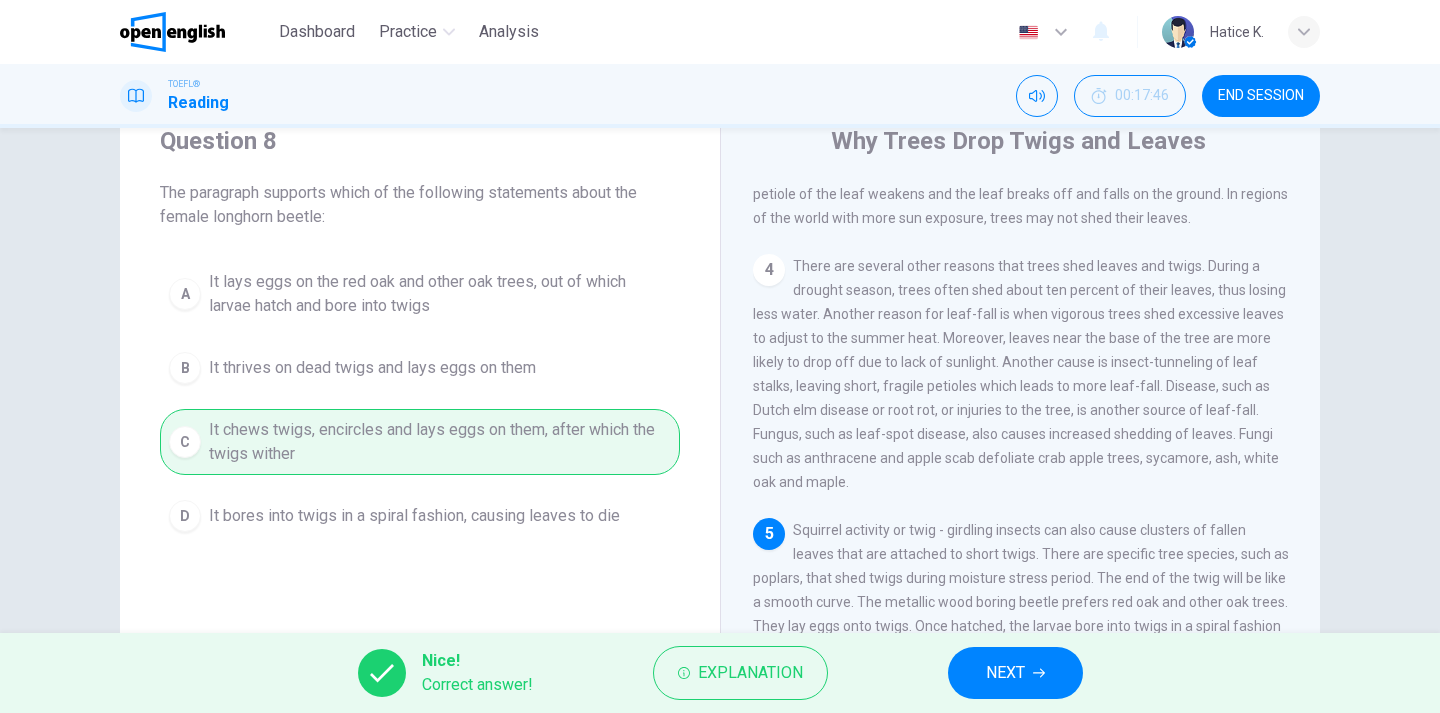 click on "NEXT" at bounding box center (1015, 673) 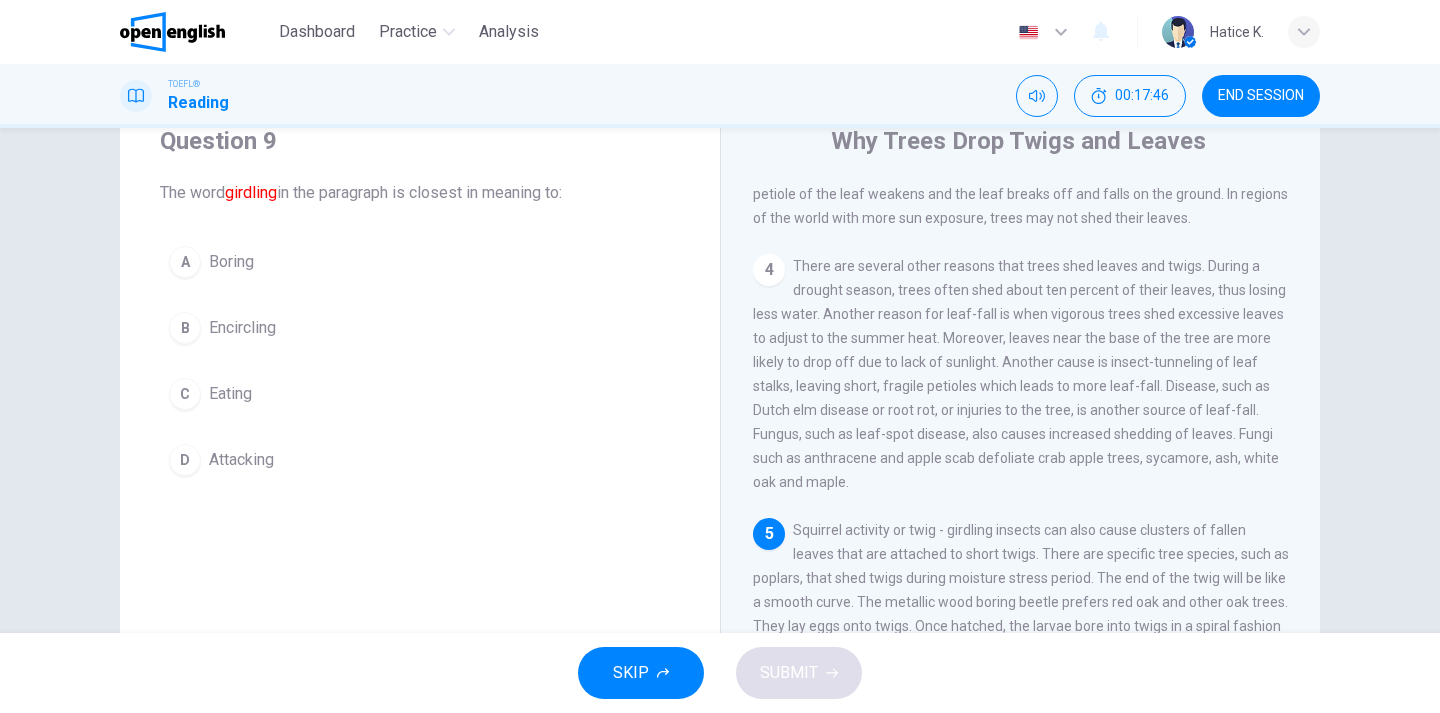 scroll, scrollTop: 649, scrollLeft: 0, axis: vertical 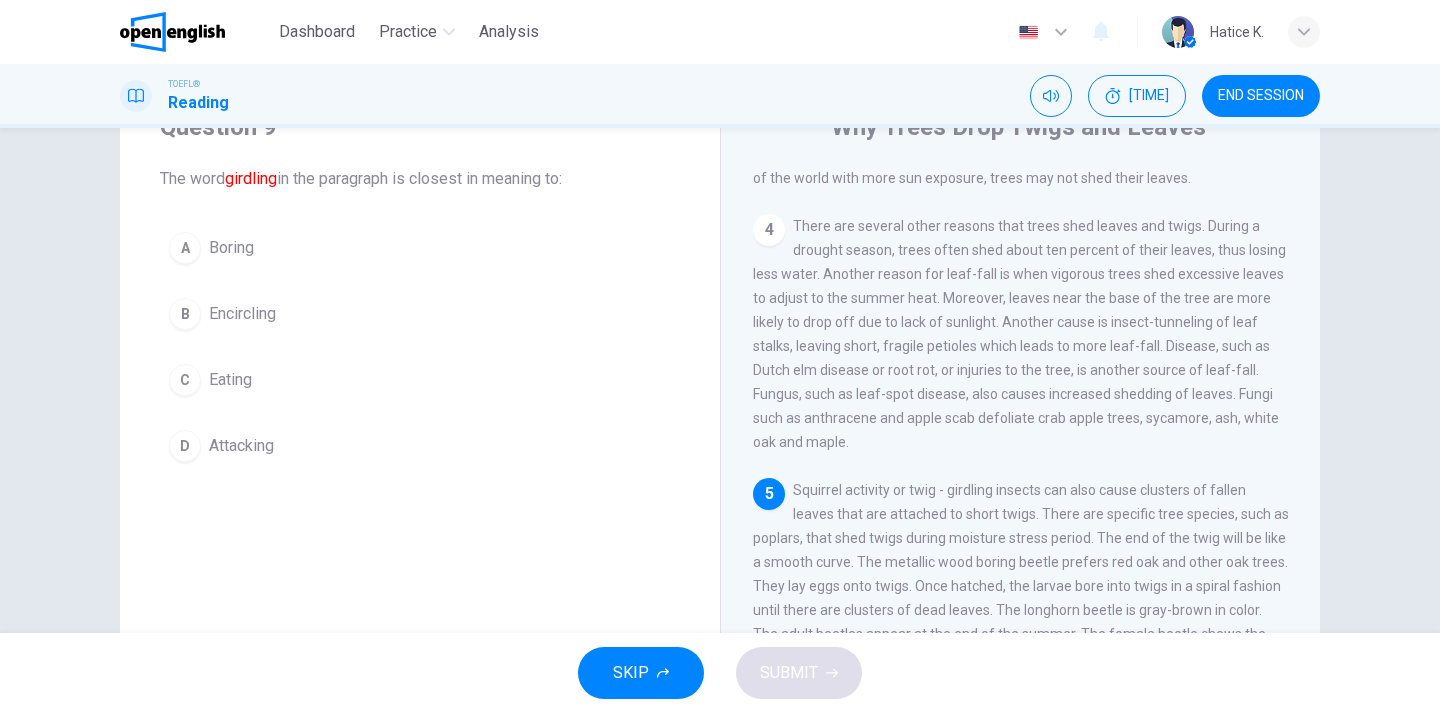 click on "Eating" at bounding box center [231, 248] 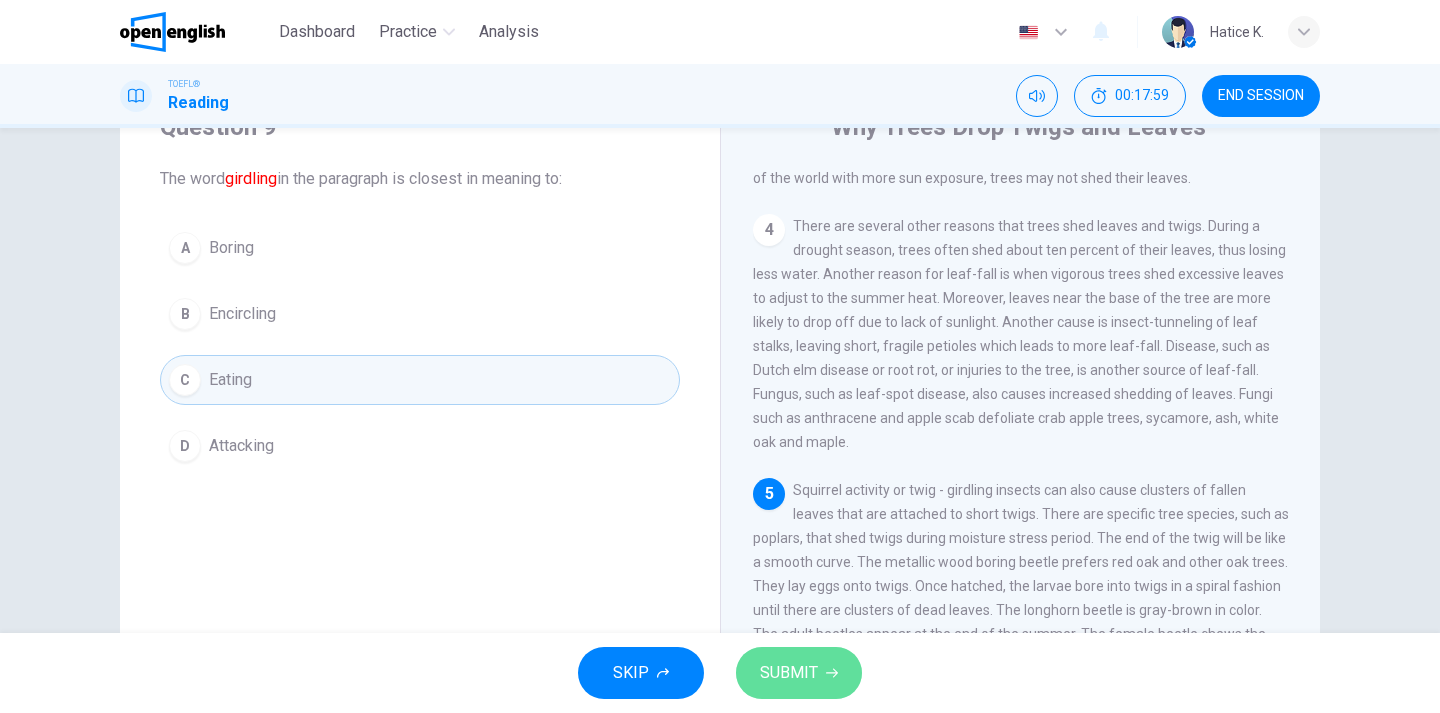 click on "SUBMIT" at bounding box center (789, 673) 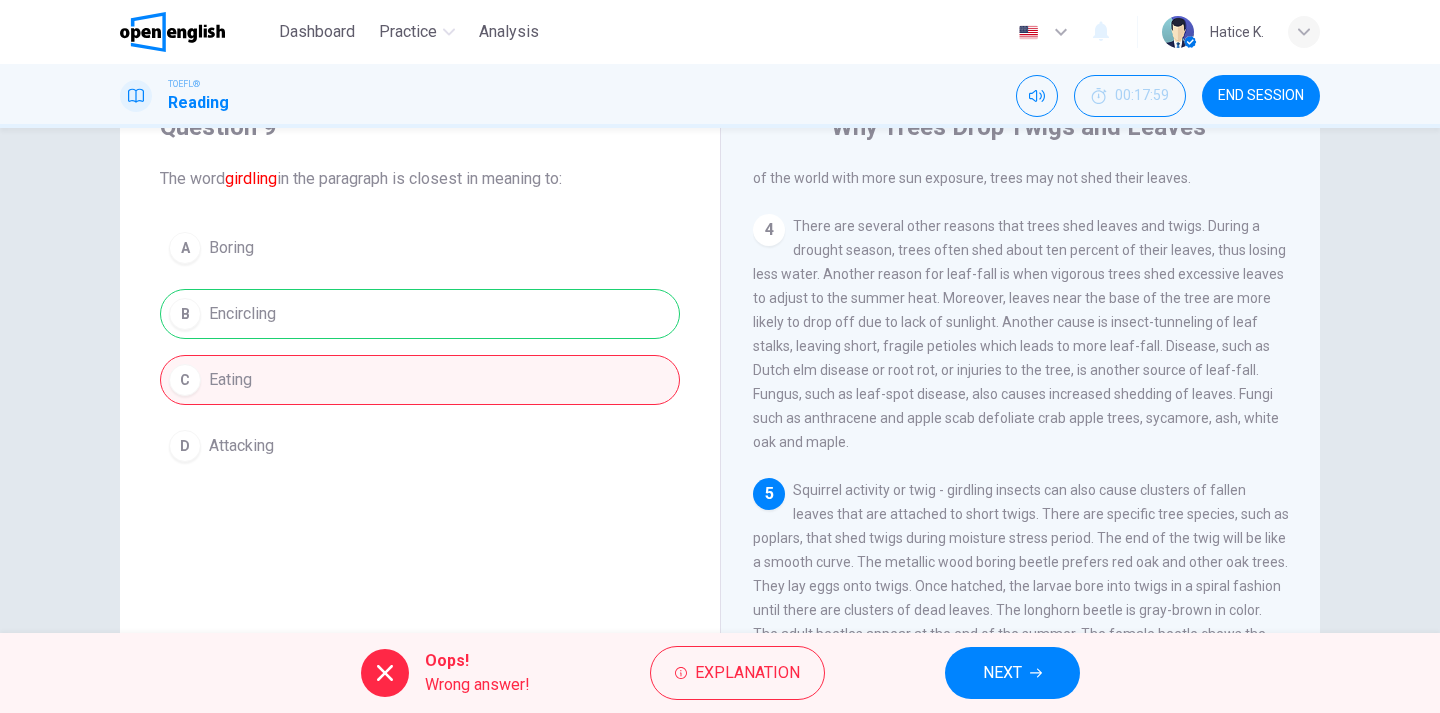 scroll, scrollTop: 0, scrollLeft: 0, axis: both 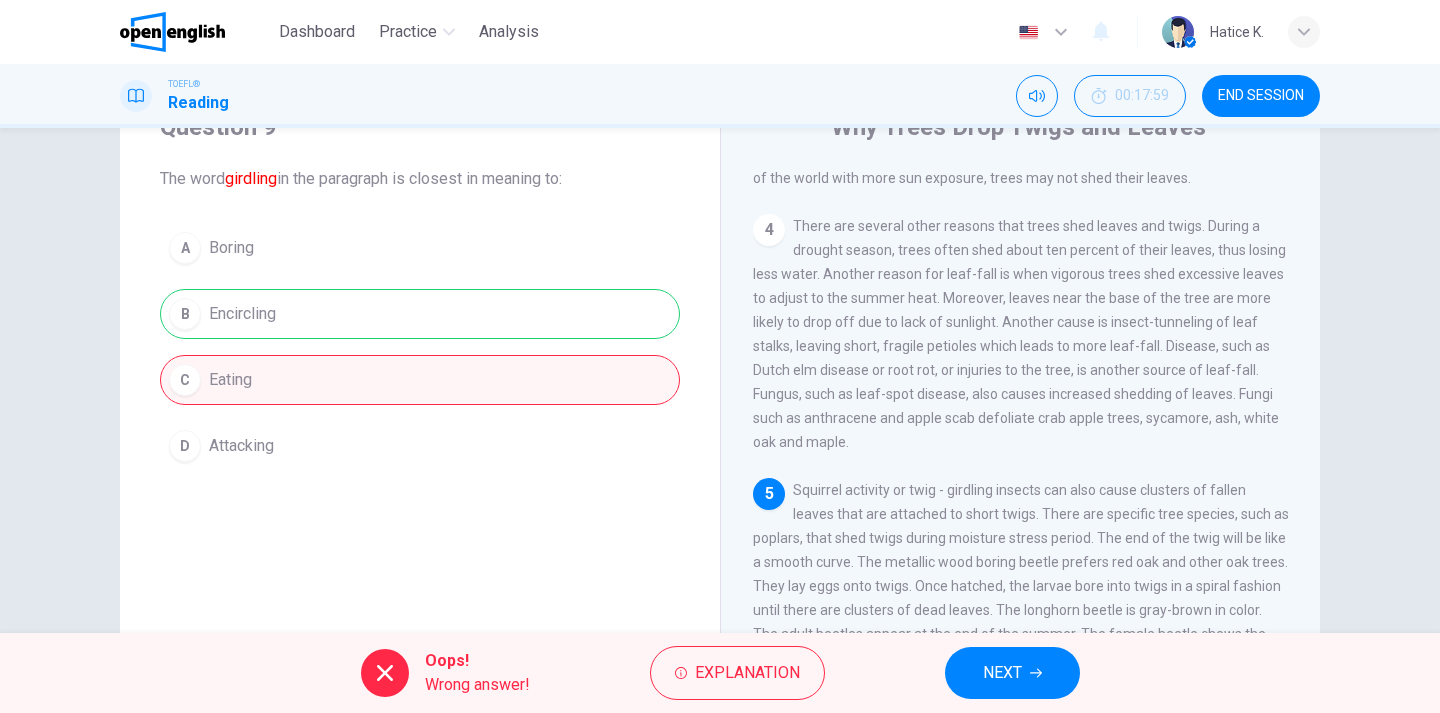 click at bounding box center [1036, 673] 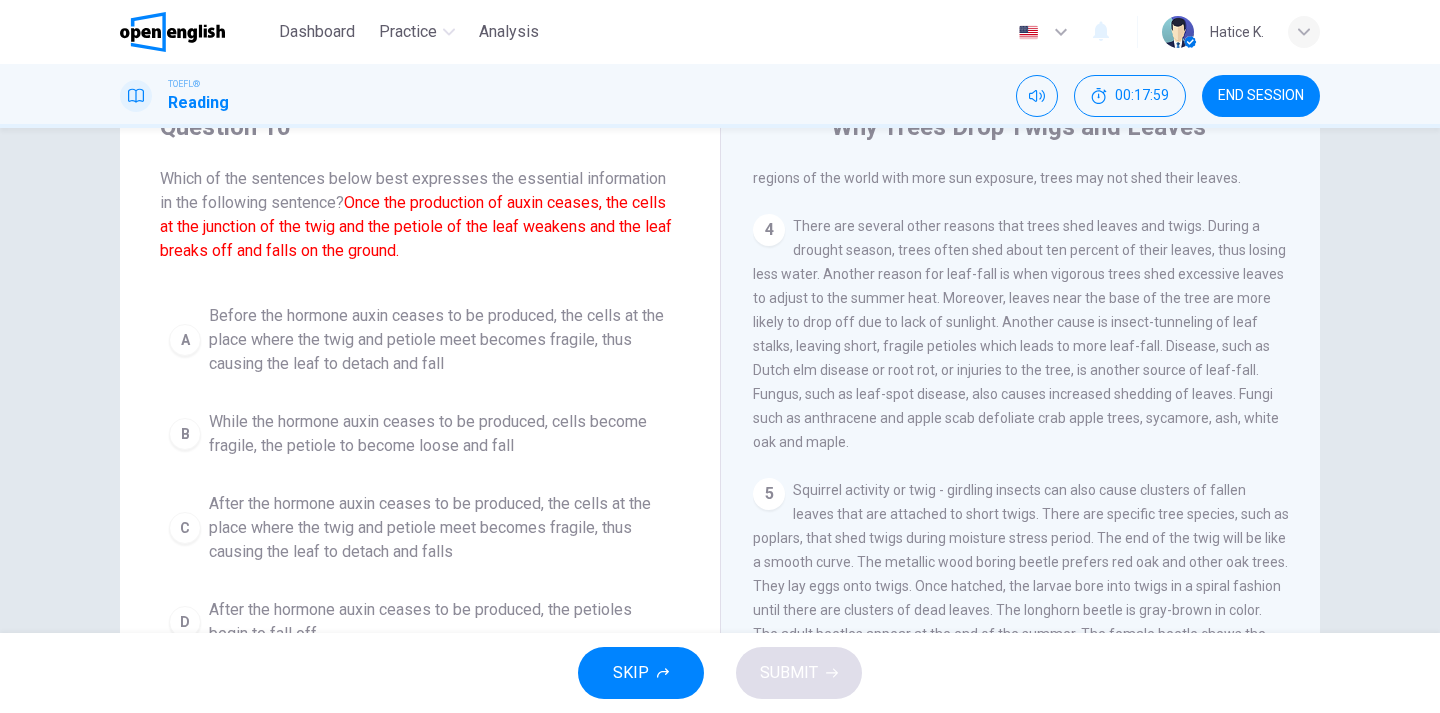 scroll, scrollTop: 360, scrollLeft: 0, axis: vertical 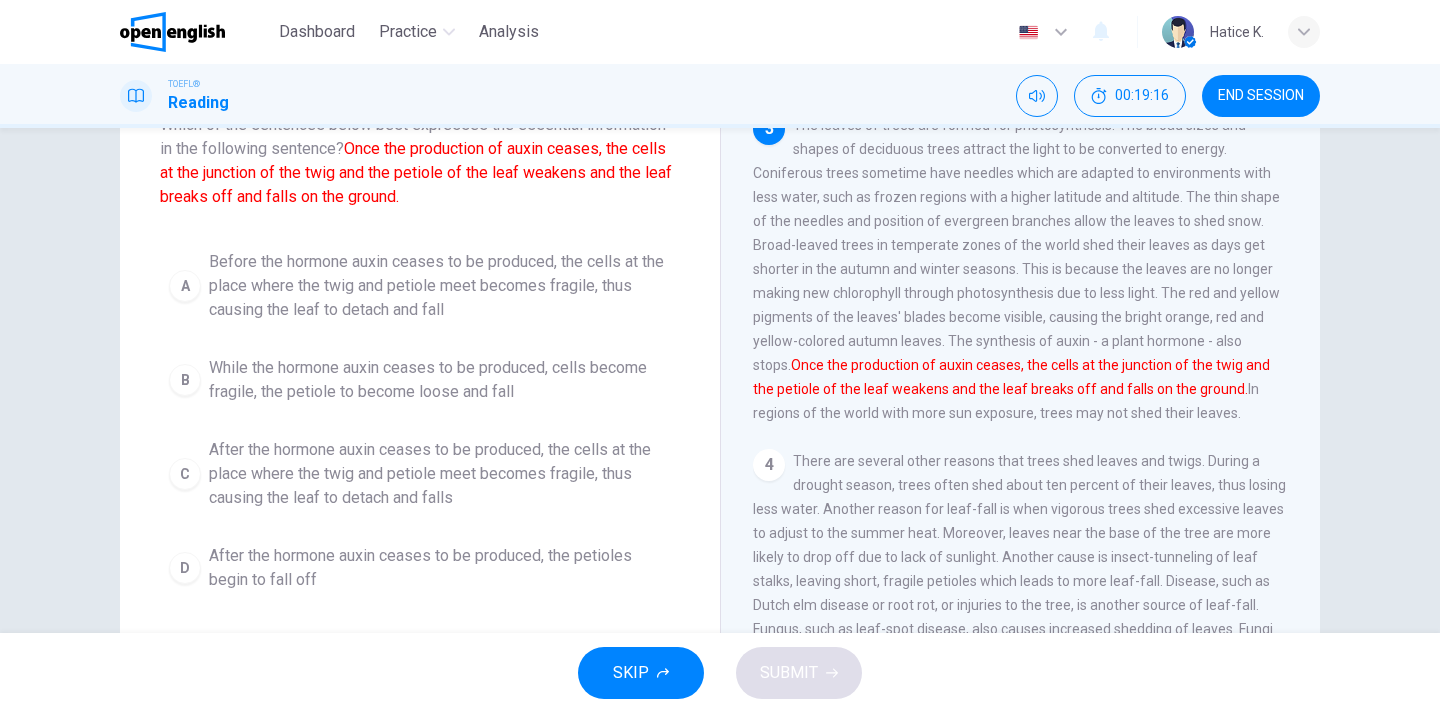 click on "While the hormone auxin ceases to be produced, cells become fragile, the petiole to become loose and fall" at bounding box center (440, 286) 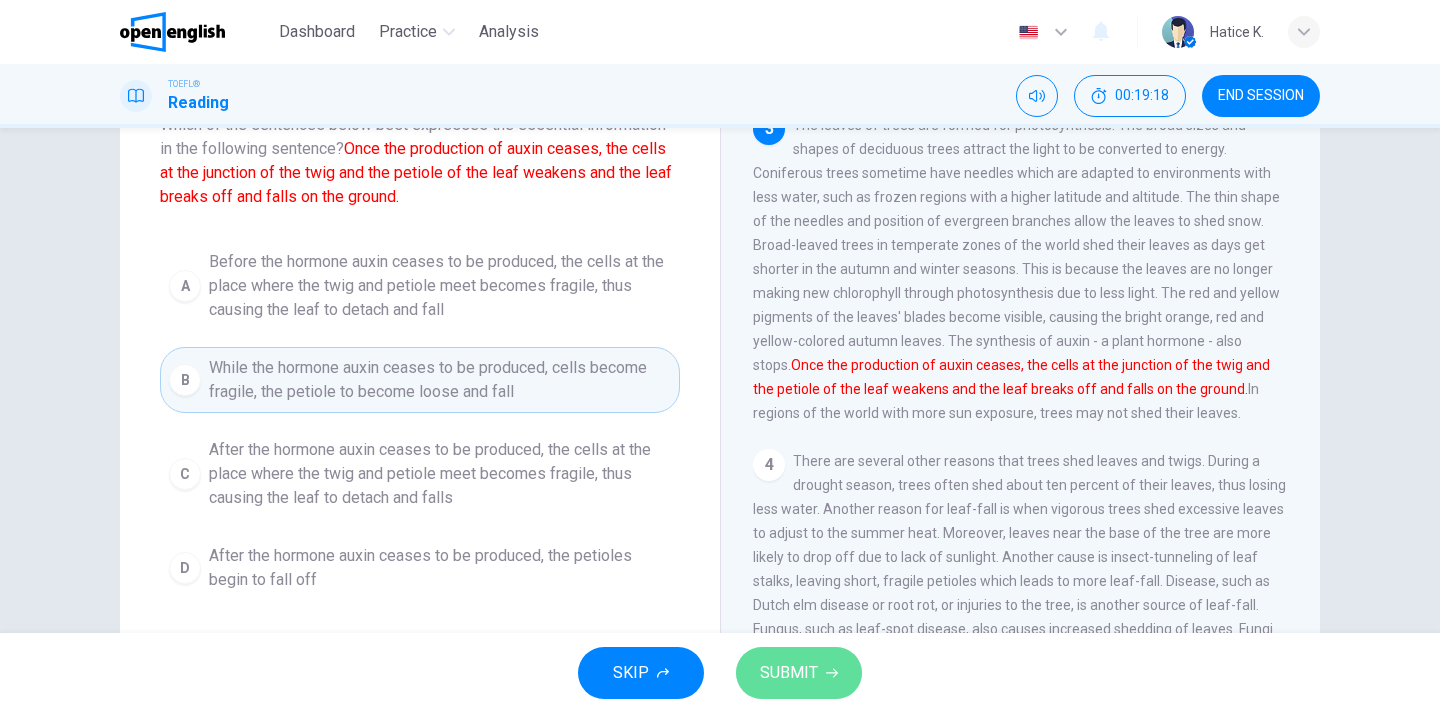 click on "SUBMIT" at bounding box center (799, 673) 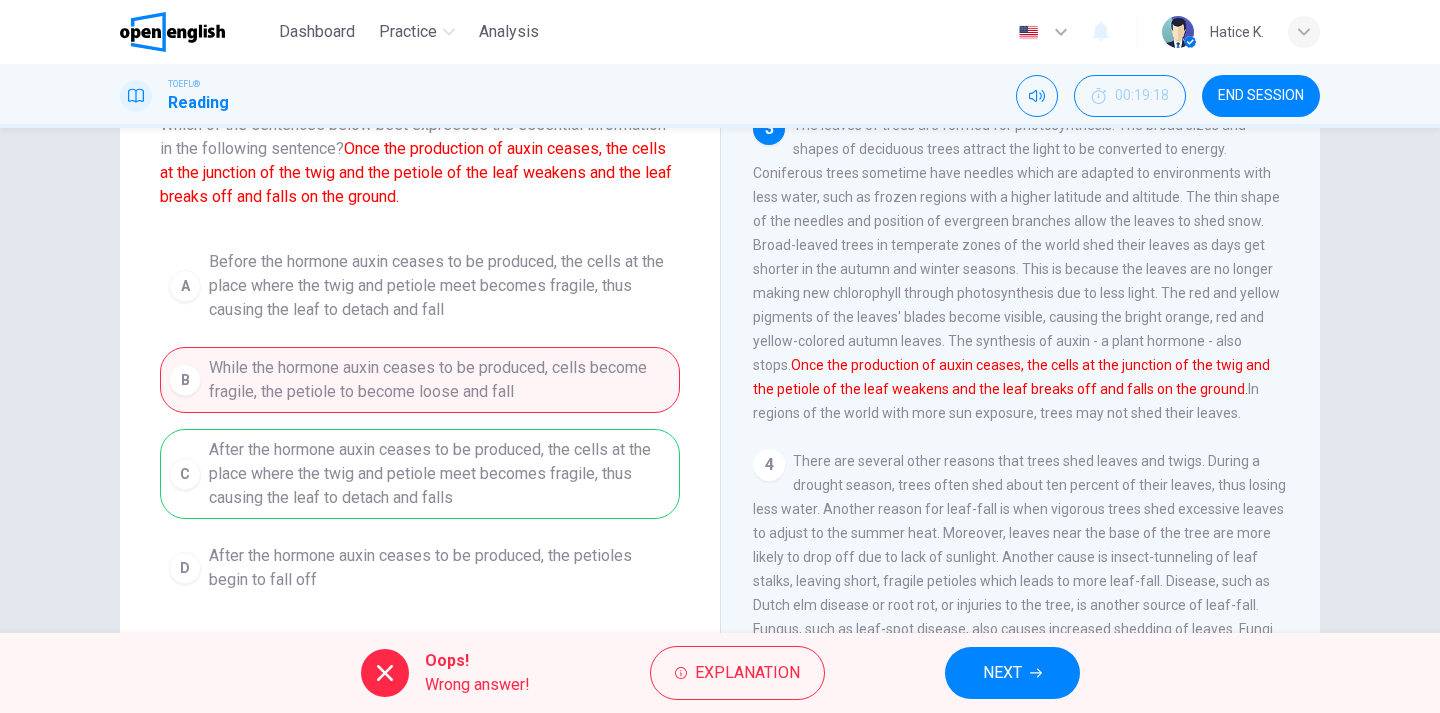 click on "NEXT" at bounding box center [1012, 673] 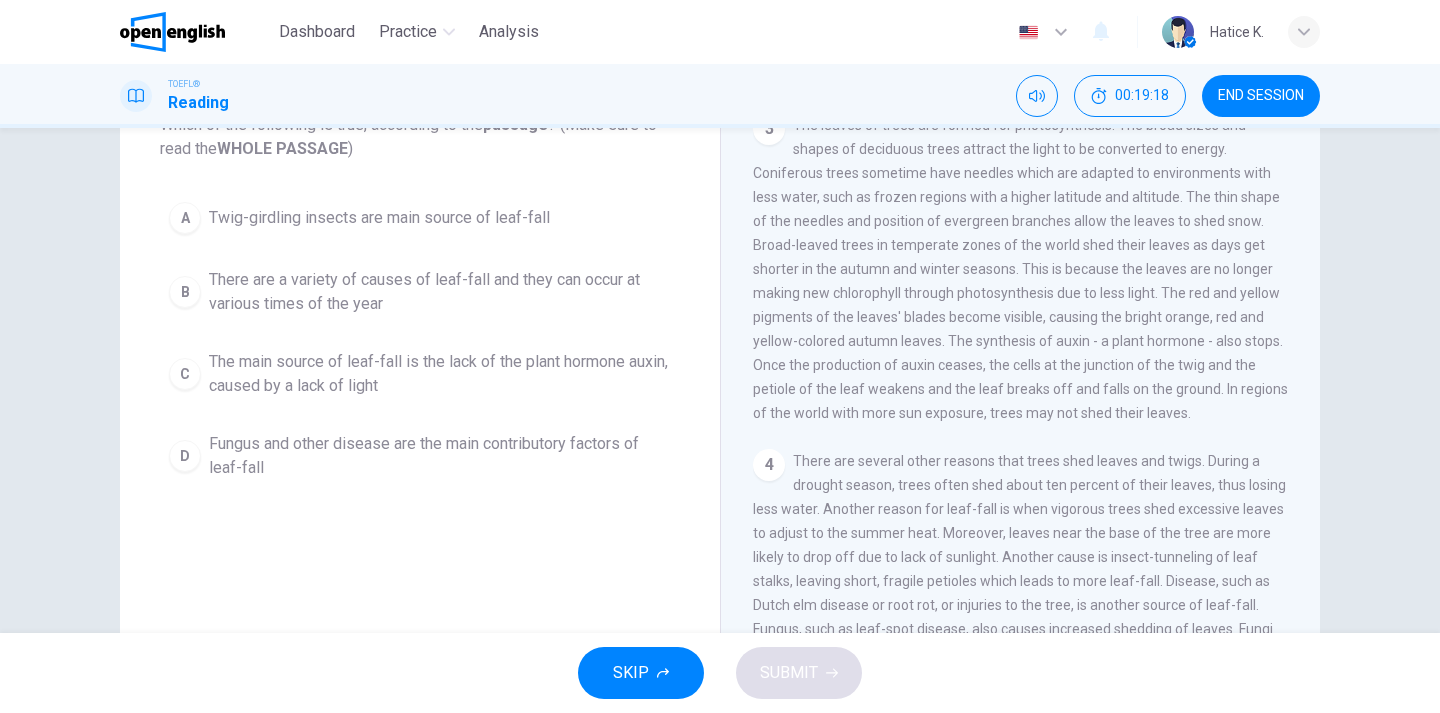 scroll, scrollTop: 0, scrollLeft: 0, axis: both 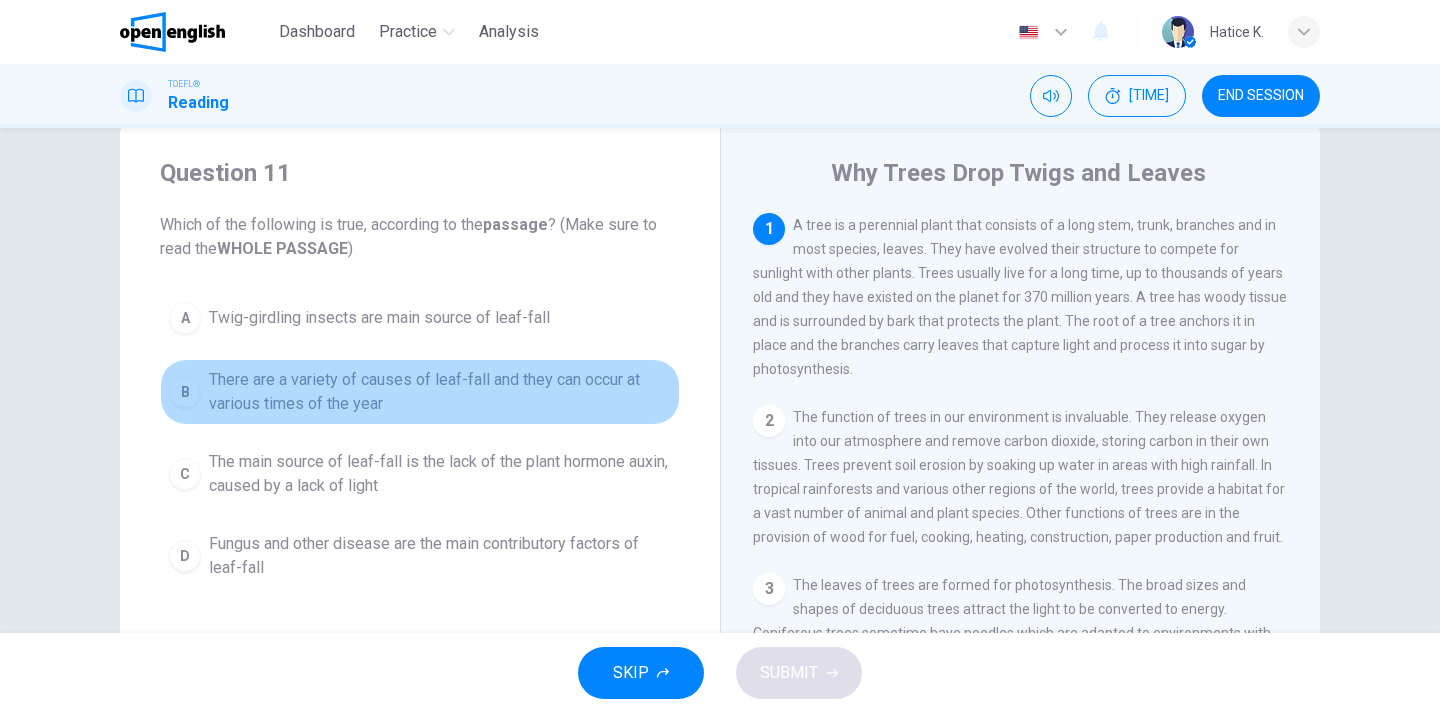 click on "There are a variety of causes of leaf-fall and they can occur at various times of the year" at bounding box center (379, 318) 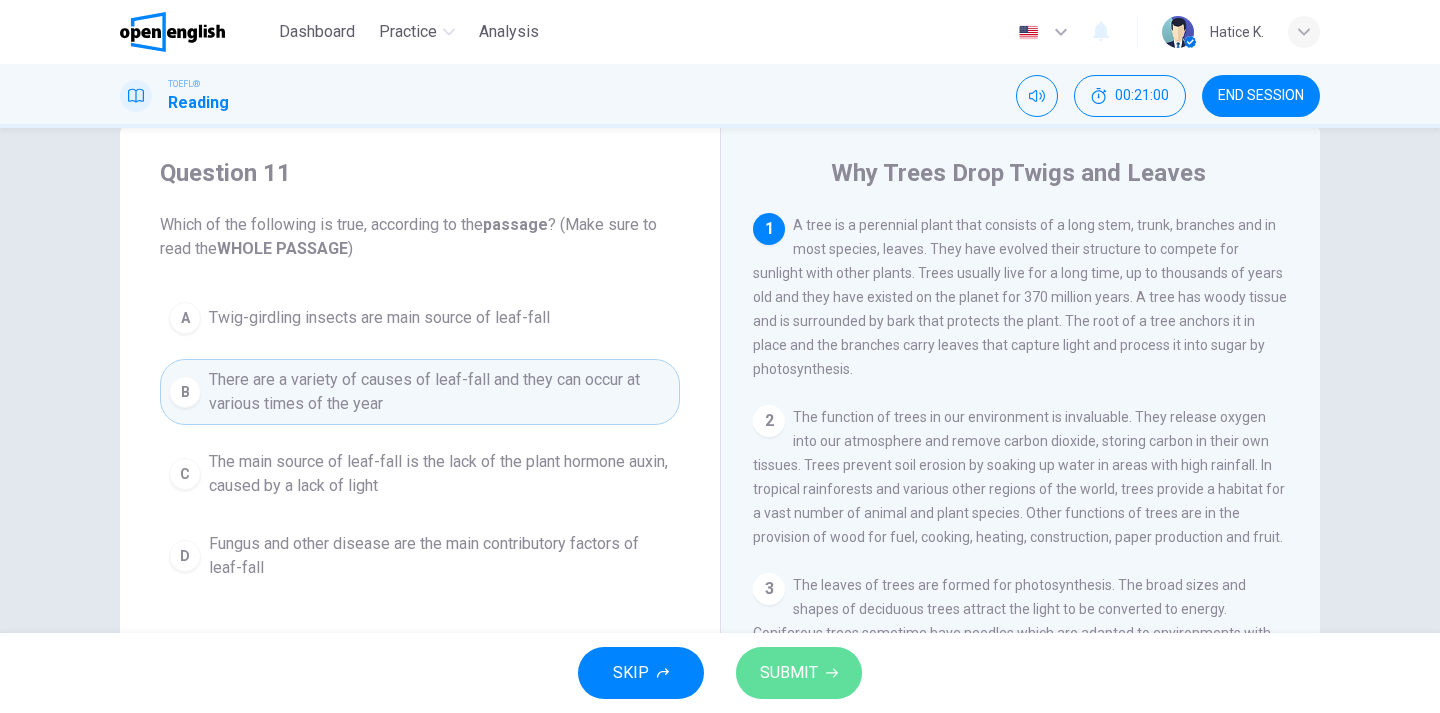click on "SUBMIT" at bounding box center (789, 673) 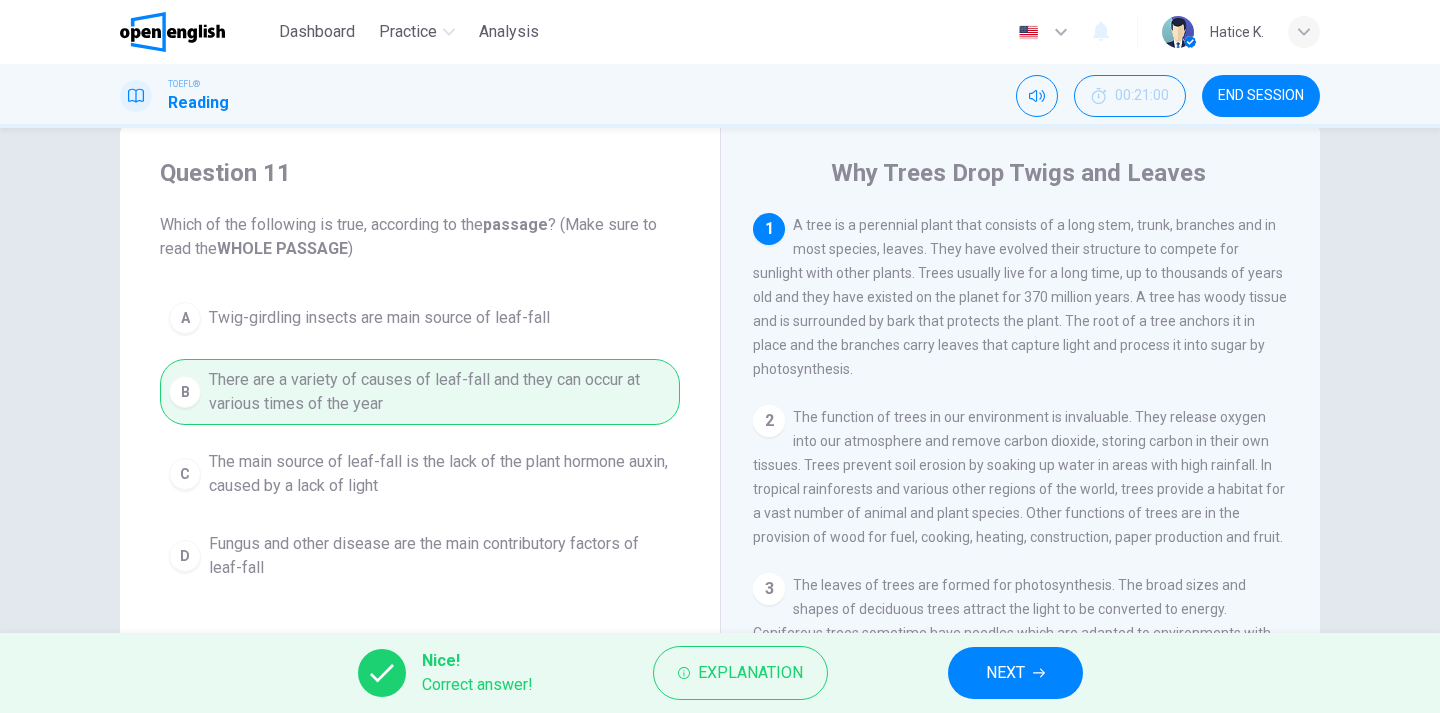click on "NEXT" at bounding box center [1005, 673] 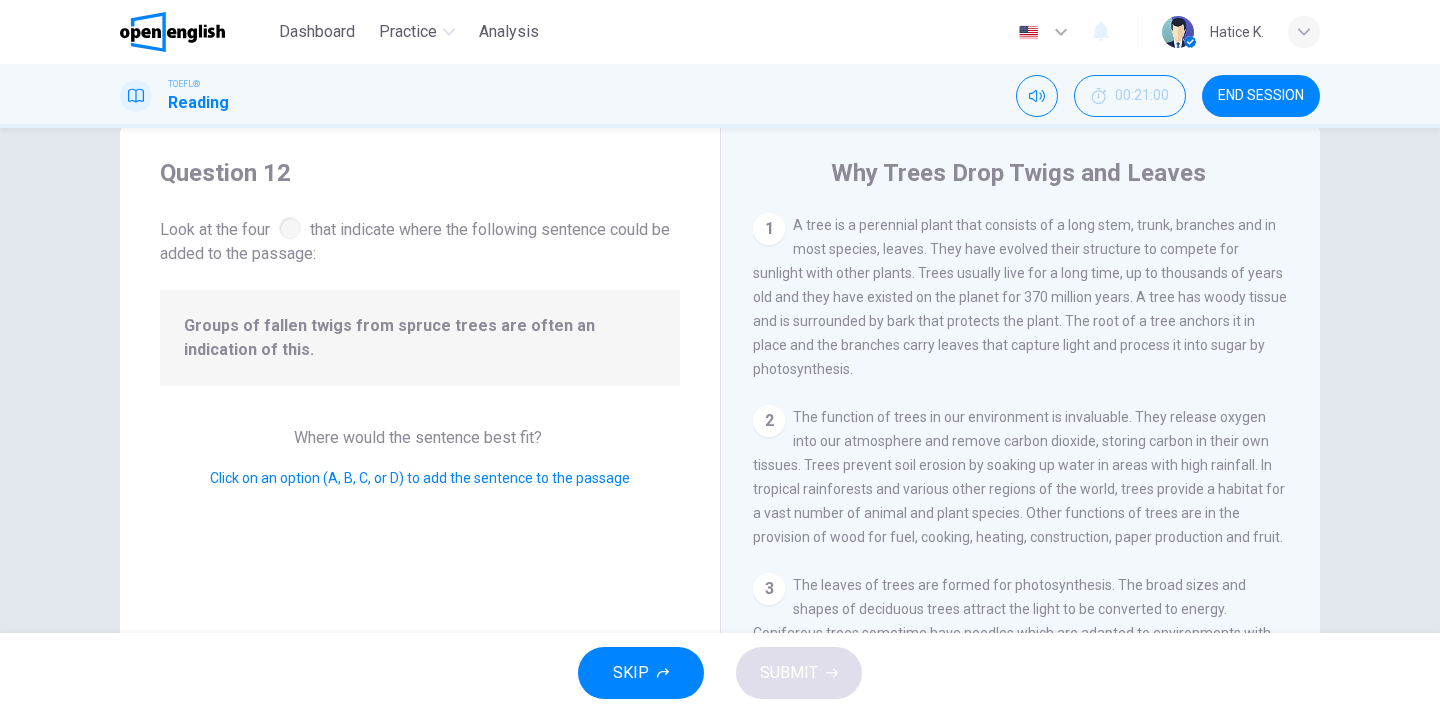 scroll, scrollTop: 681, scrollLeft: 0, axis: vertical 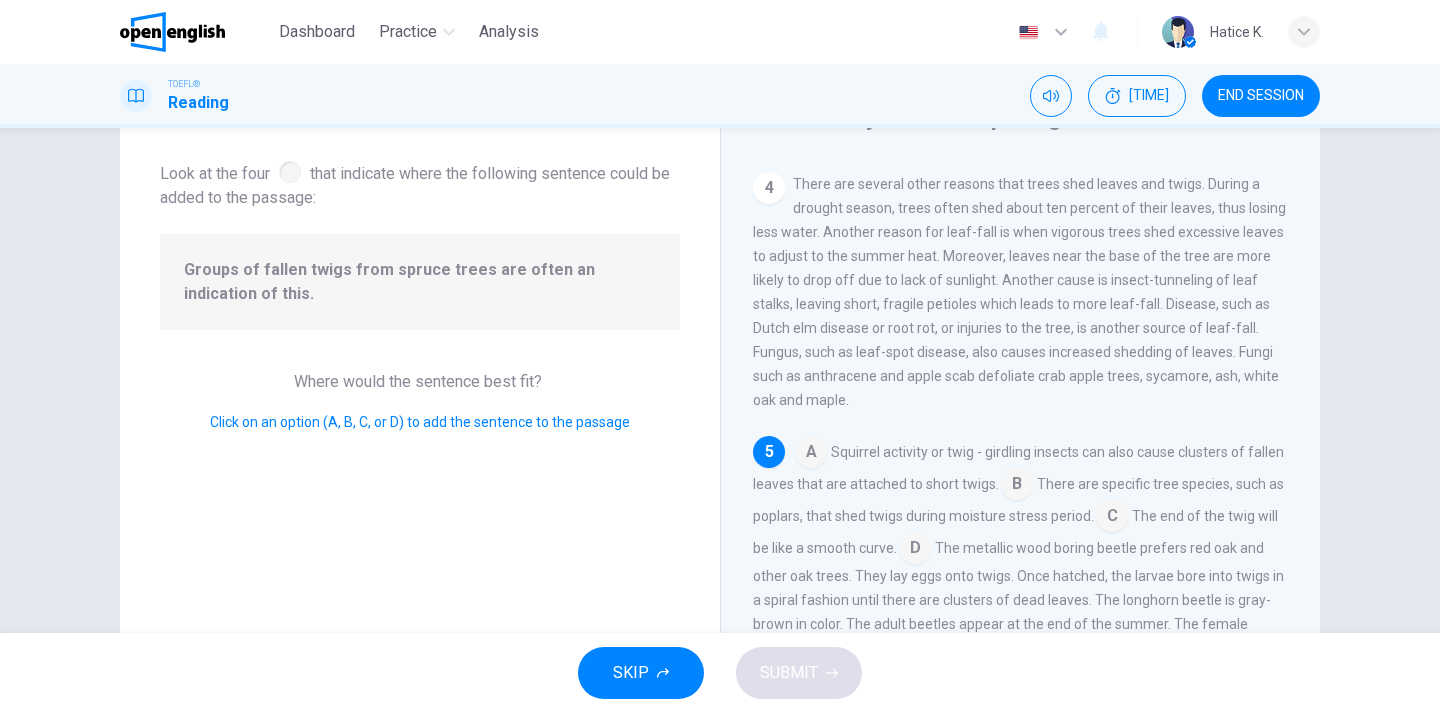 click at bounding box center [811, 454] 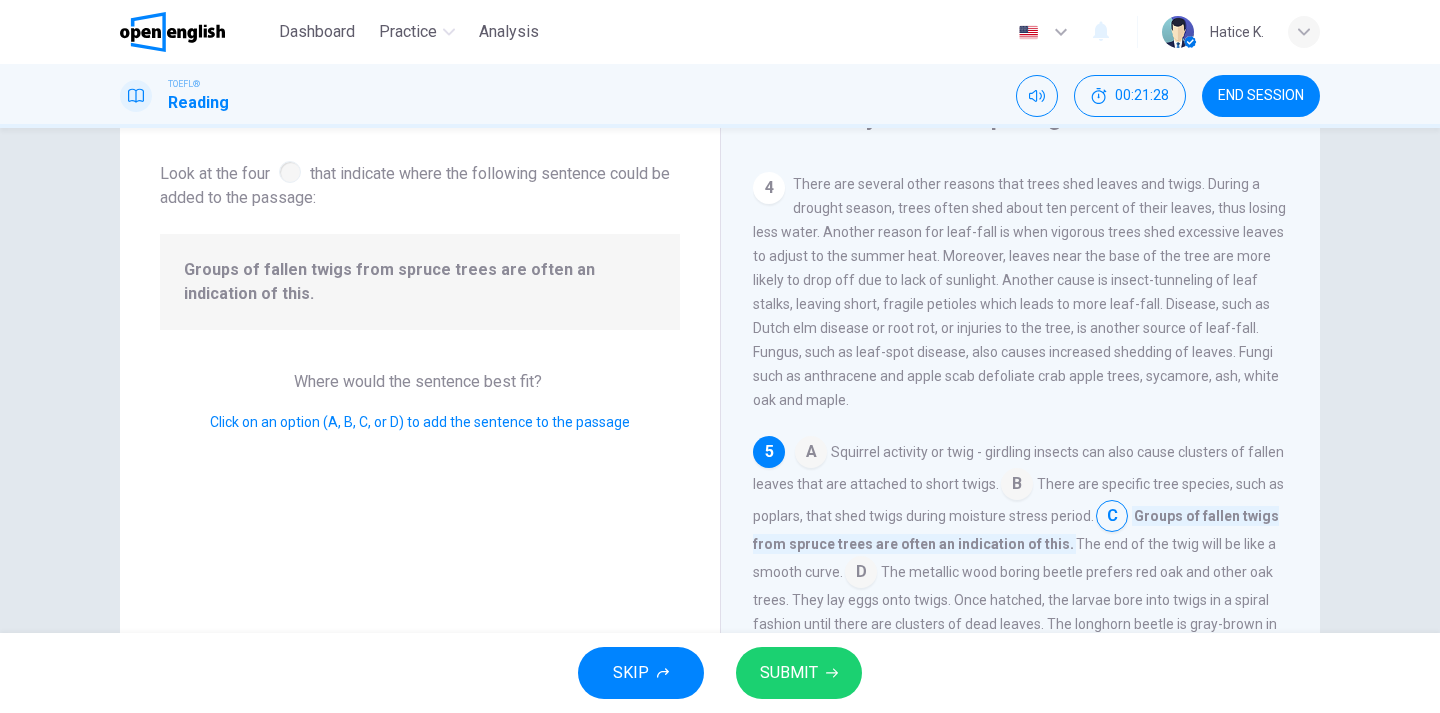 click on "SUBMIT" at bounding box center [789, 673] 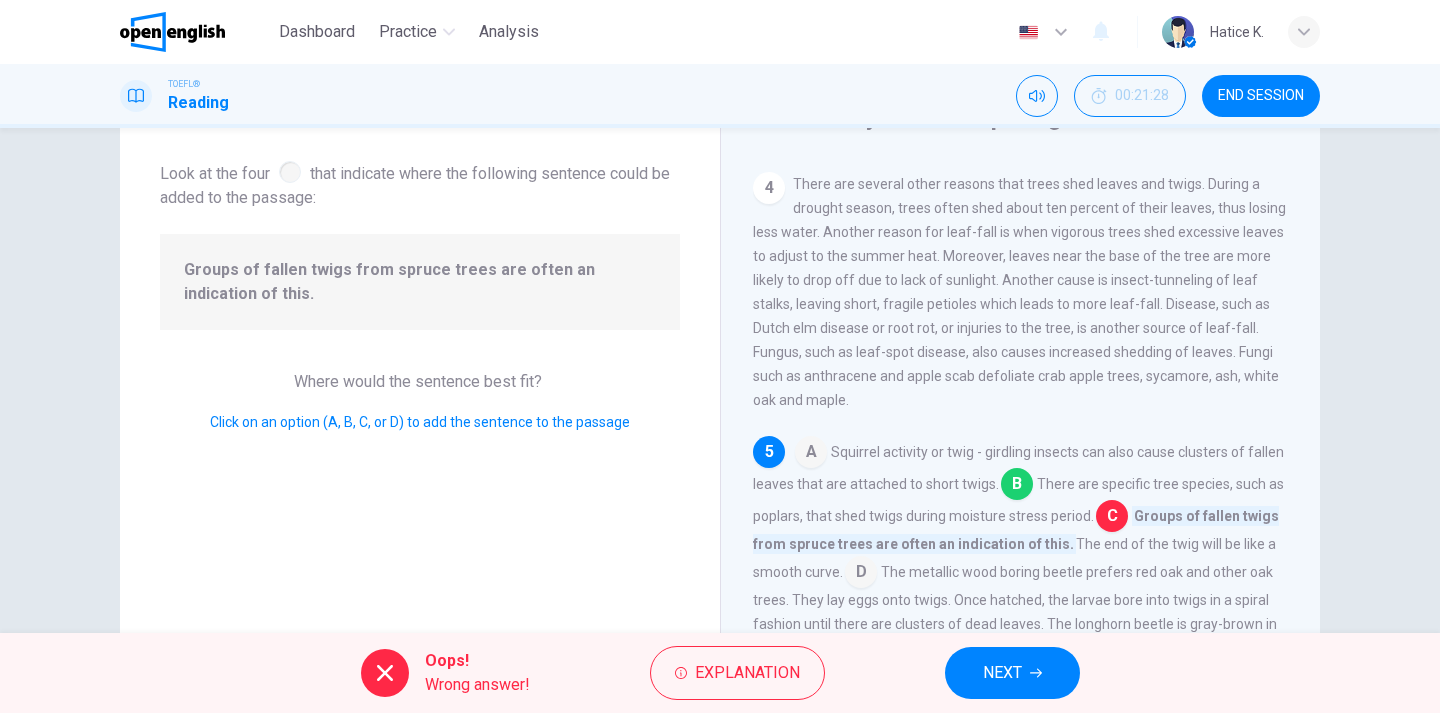 click on "NEXT" at bounding box center (1012, 673) 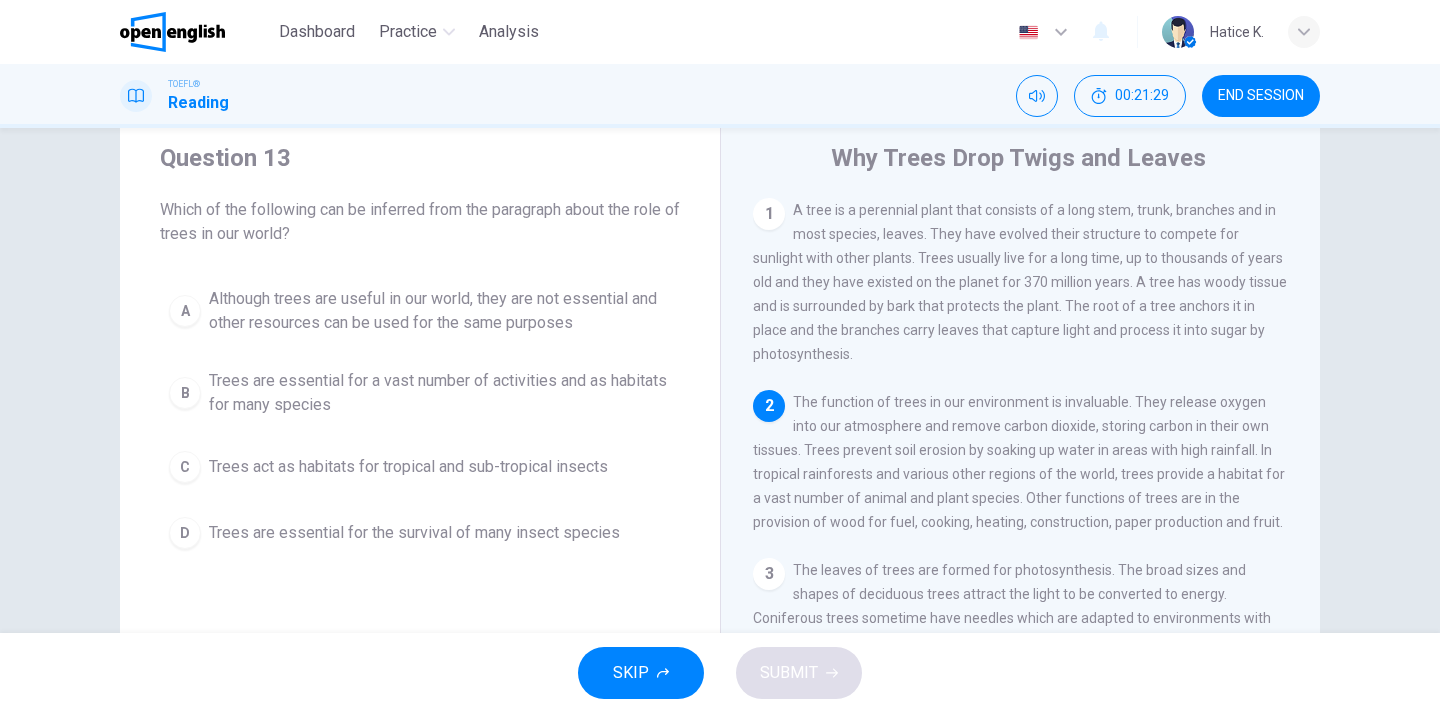 scroll, scrollTop: 45, scrollLeft: 0, axis: vertical 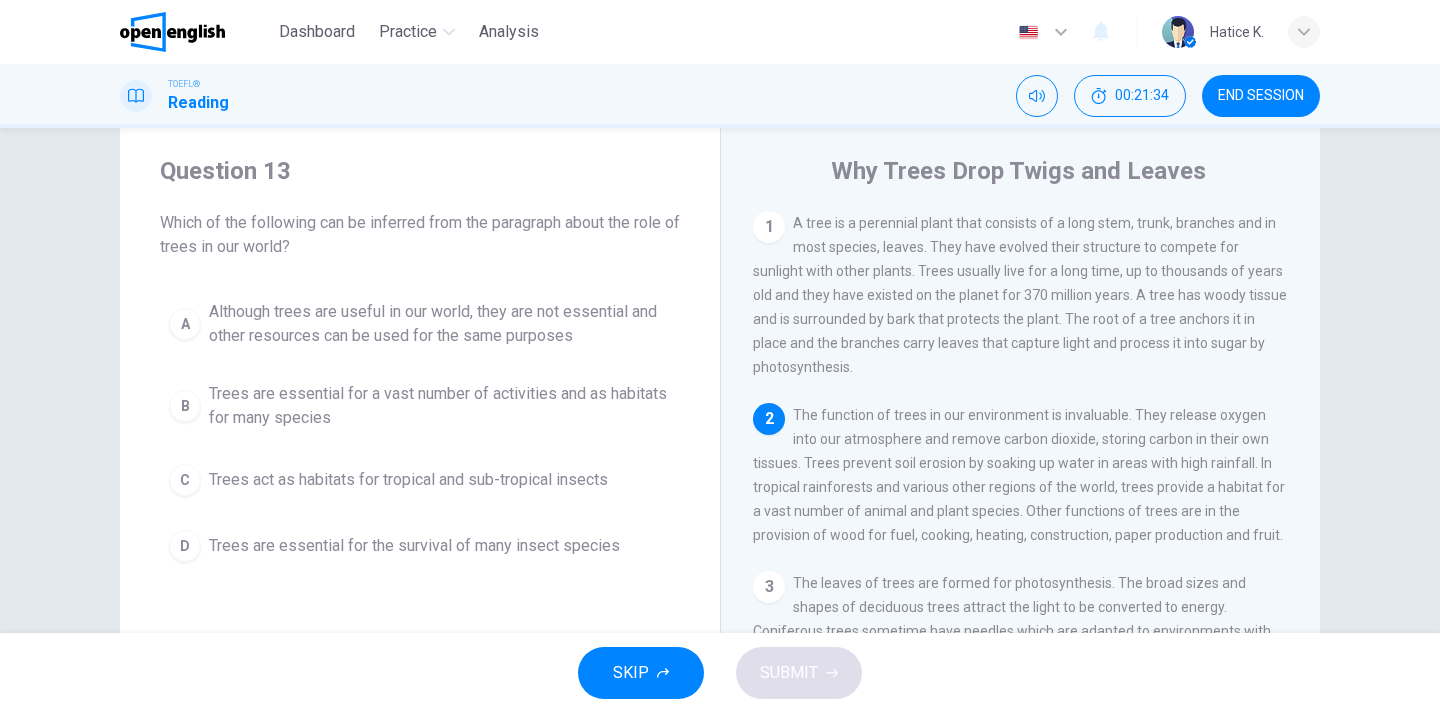 click on "END SESSION" at bounding box center [1261, 96] 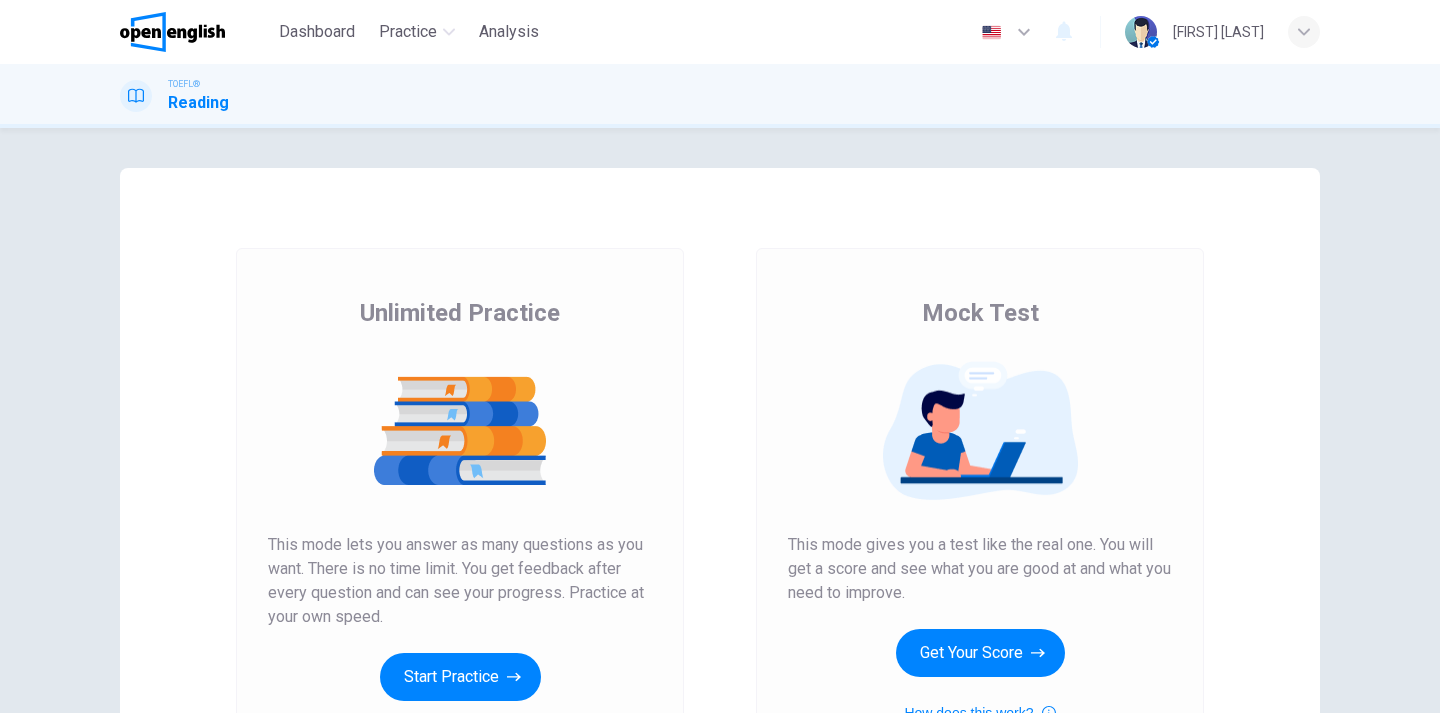 scroll, scrollTop: 0, scrollLeft: 0, axis: both 